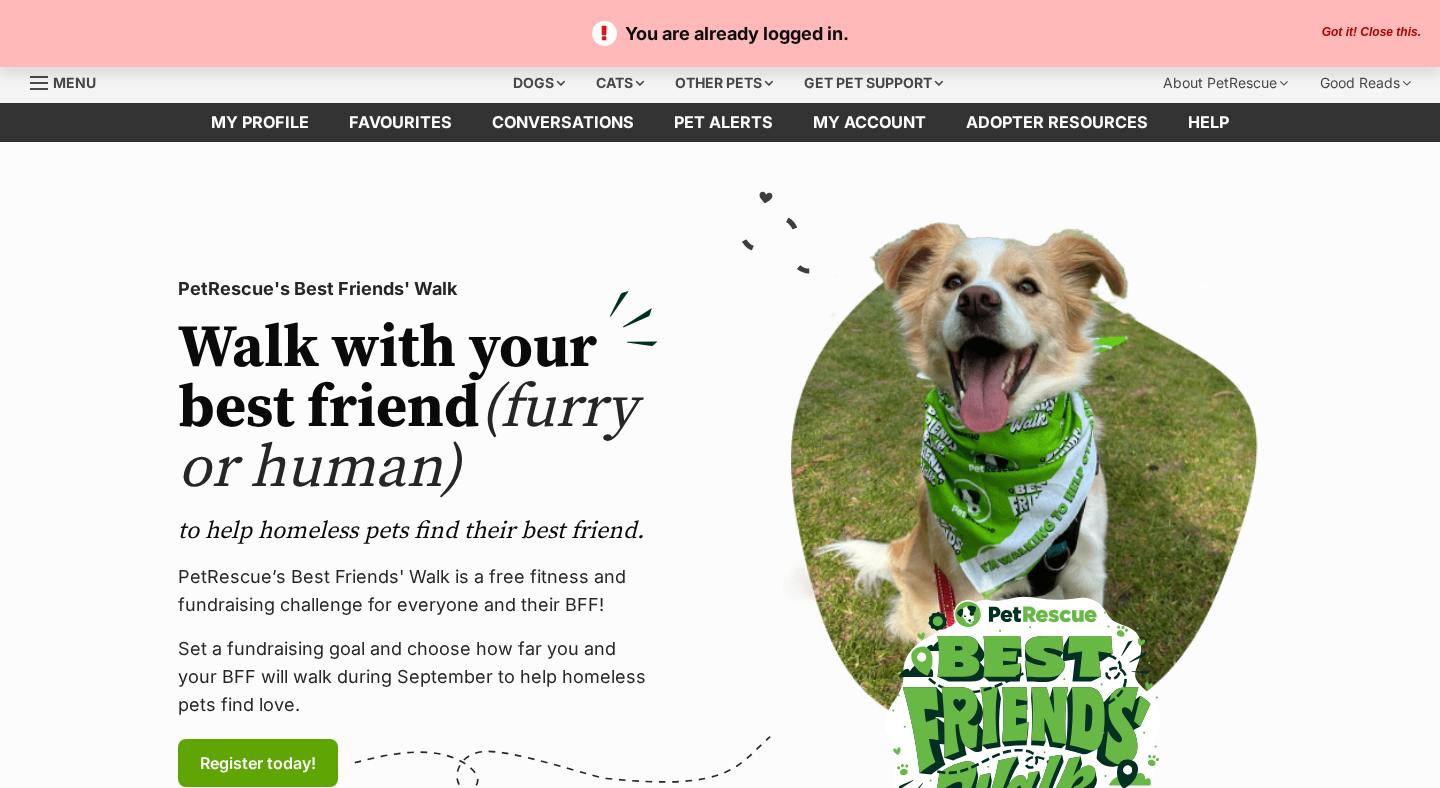 scroll, scrollTop: 0, scrollLeft: 0, axis: both 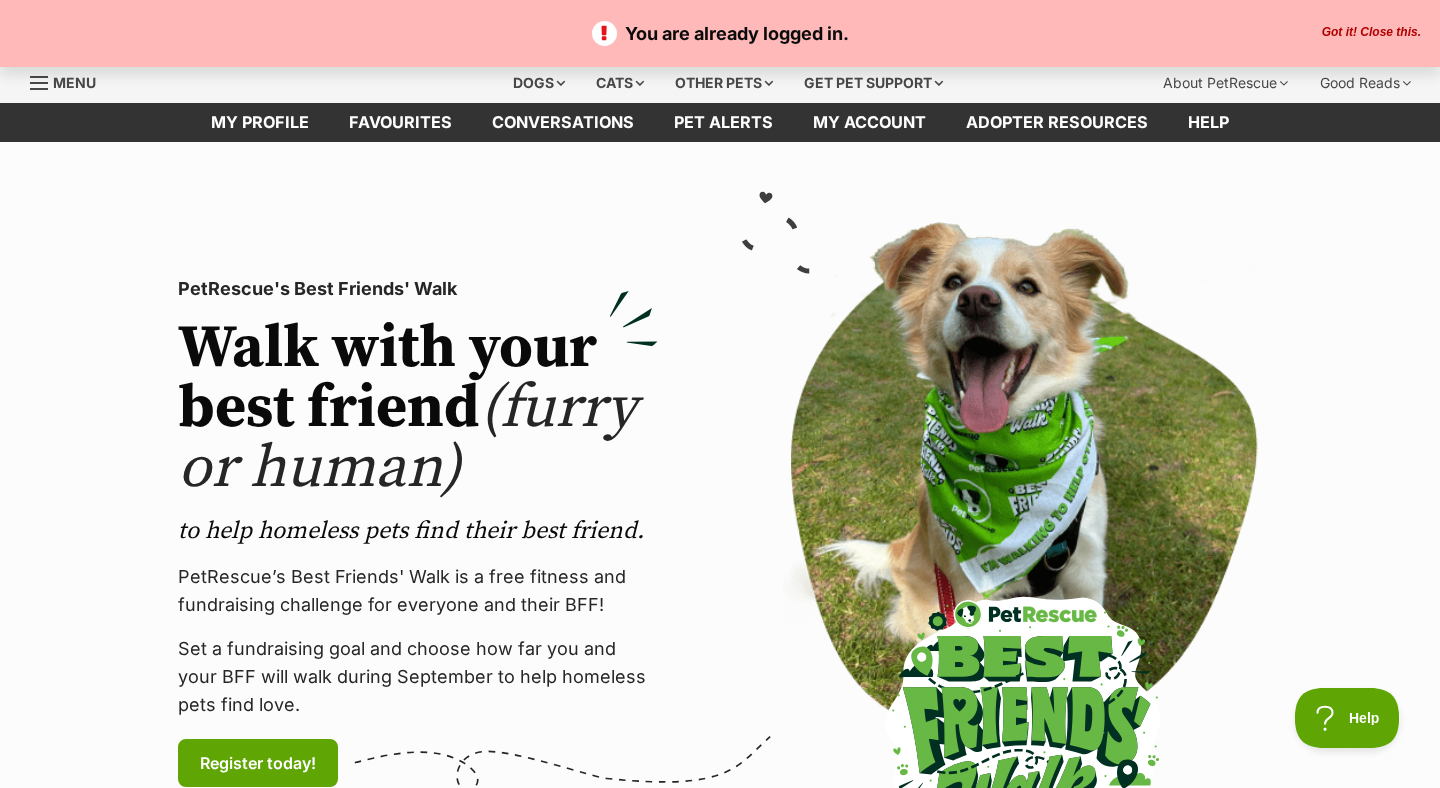 click on "Got it! Close this." at bounding box center (1371, 33) 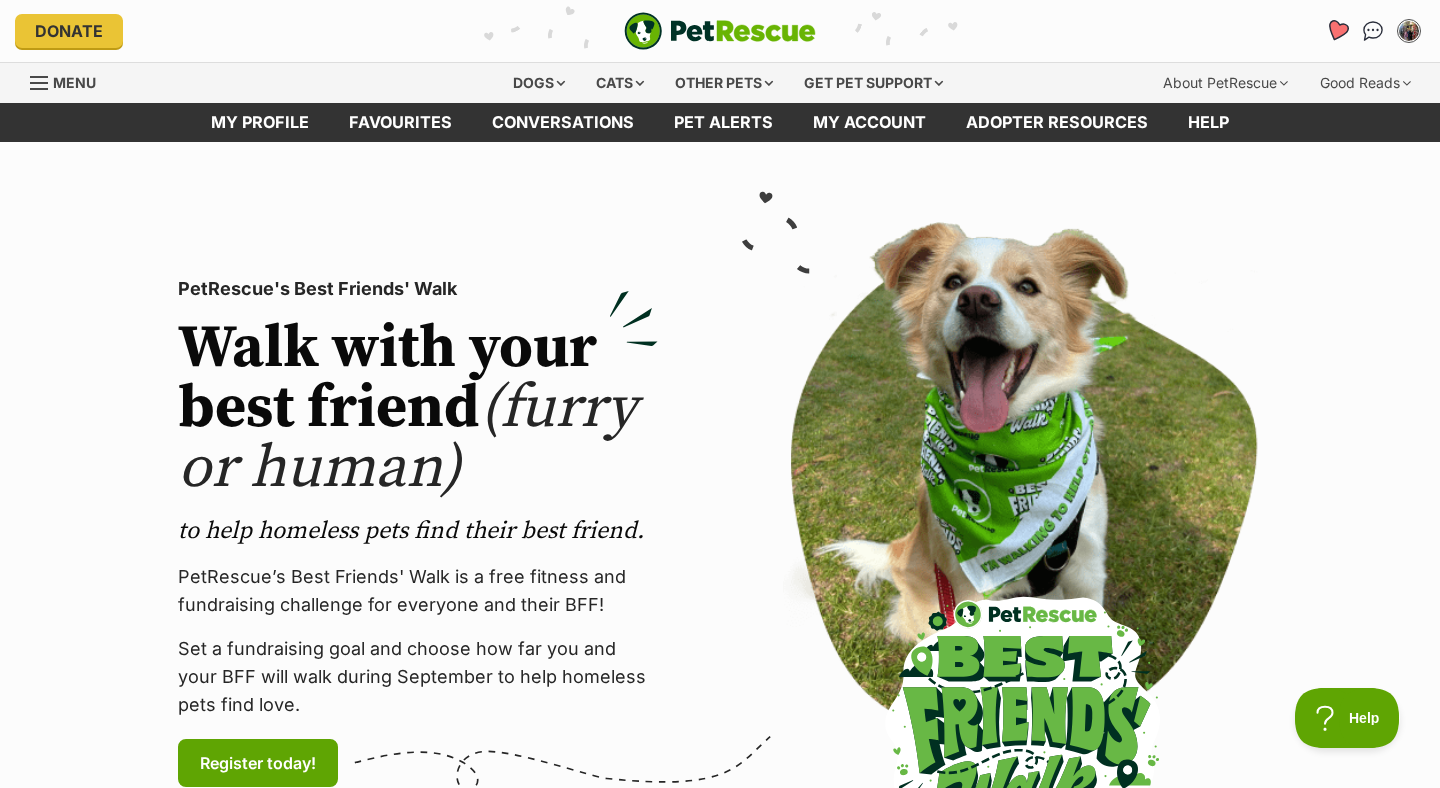 click 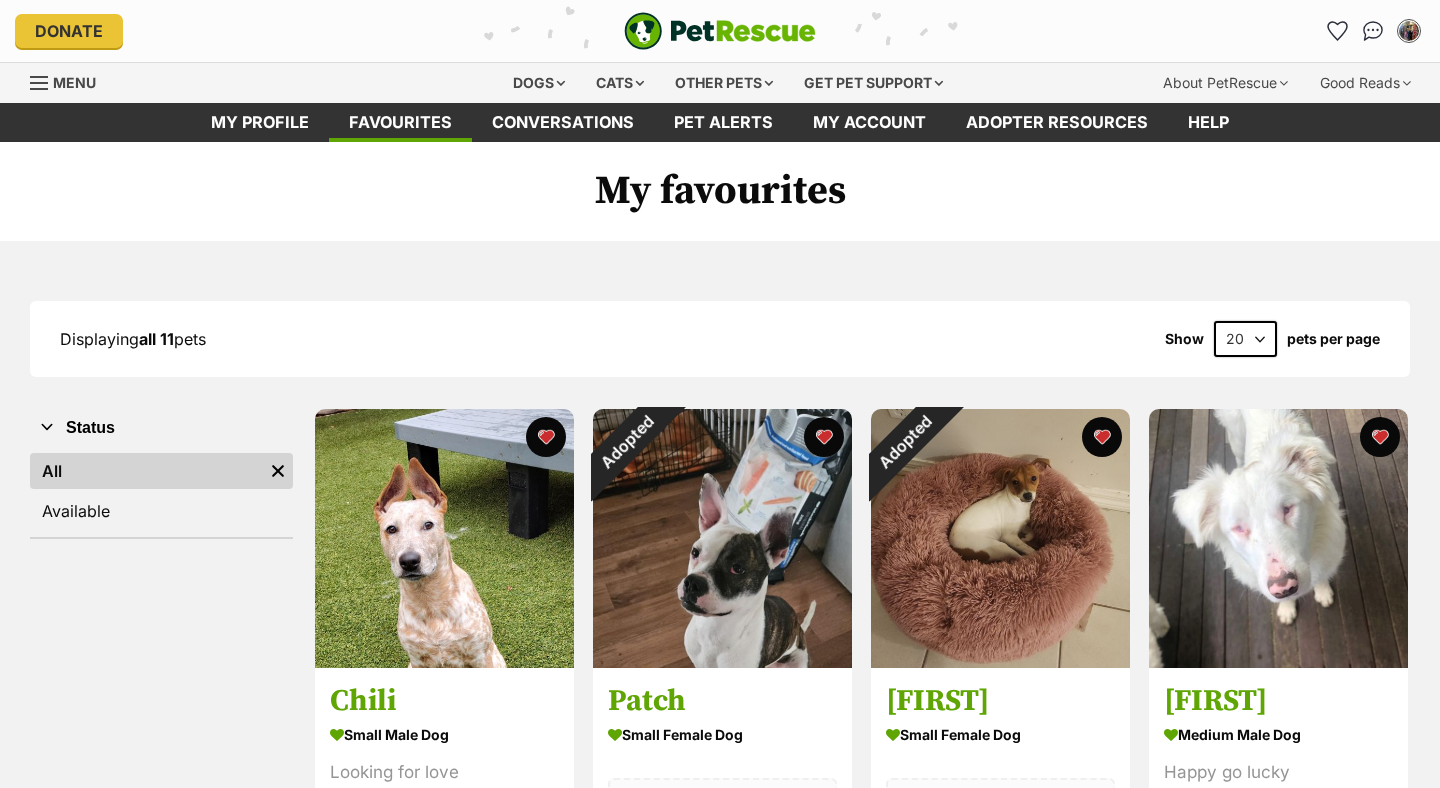 scroll, scrollTop: 0, scrollLeft: 0, axis: both 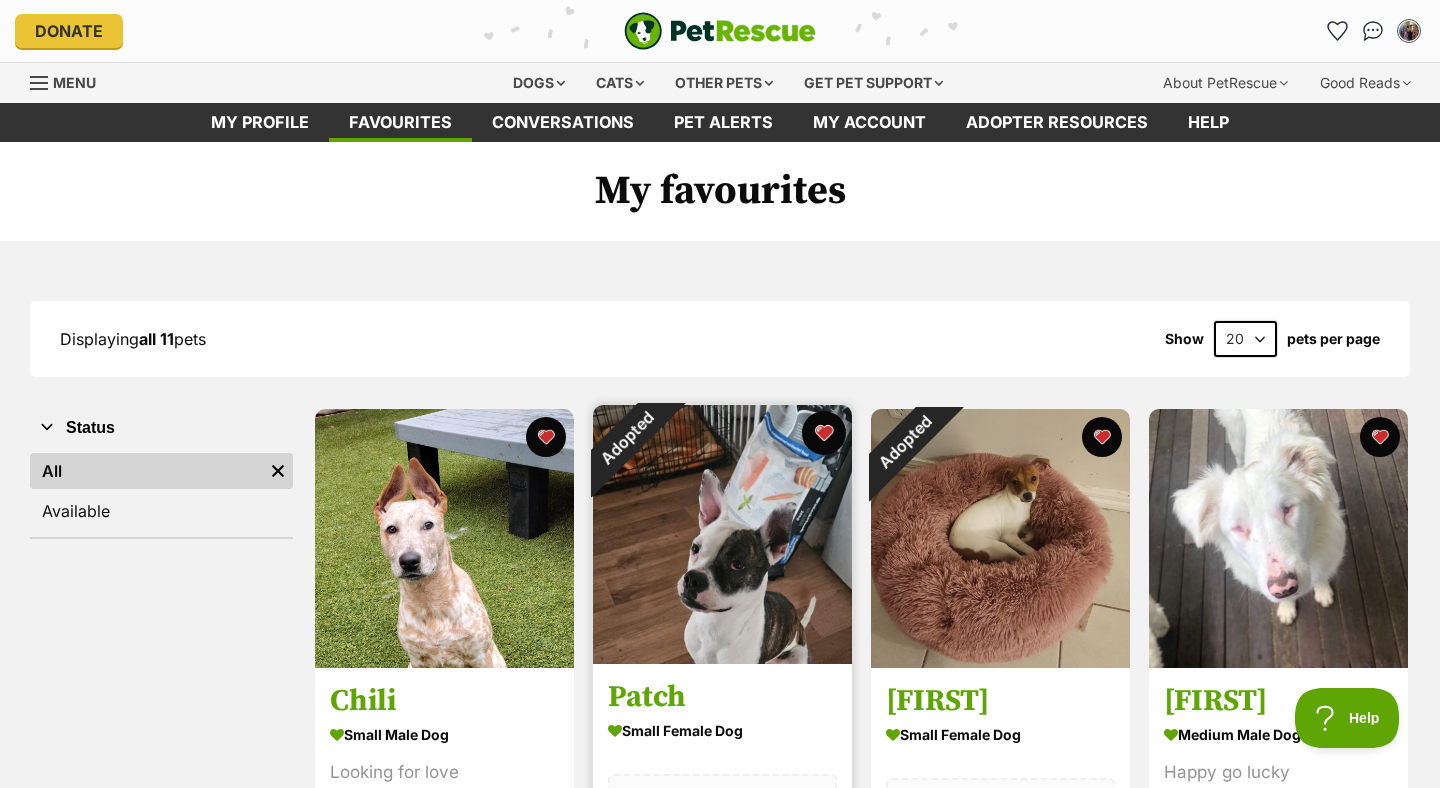 click at bounding box center (824, 433) 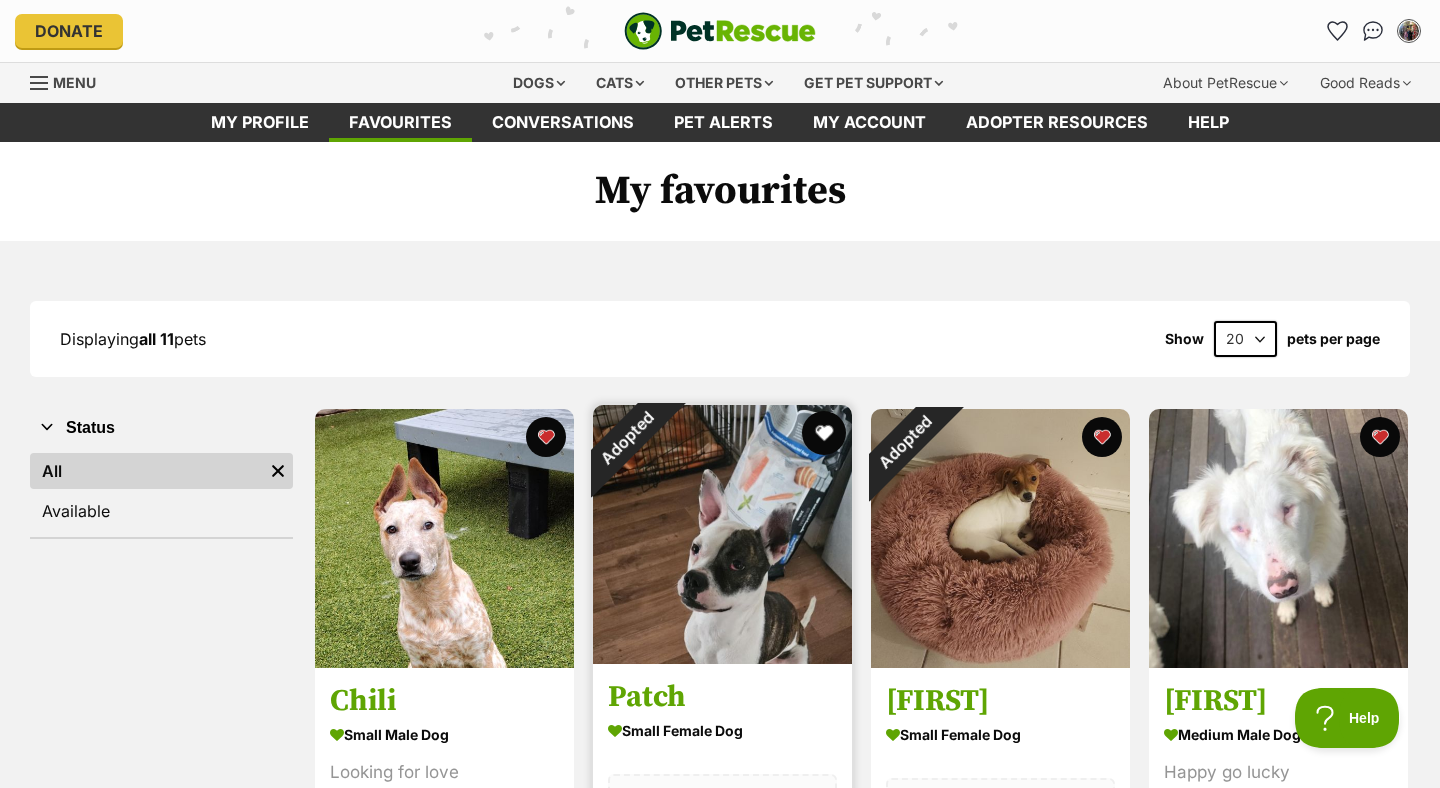 scroll, scrollTop: 0, scrollLeft: 0, axis: both 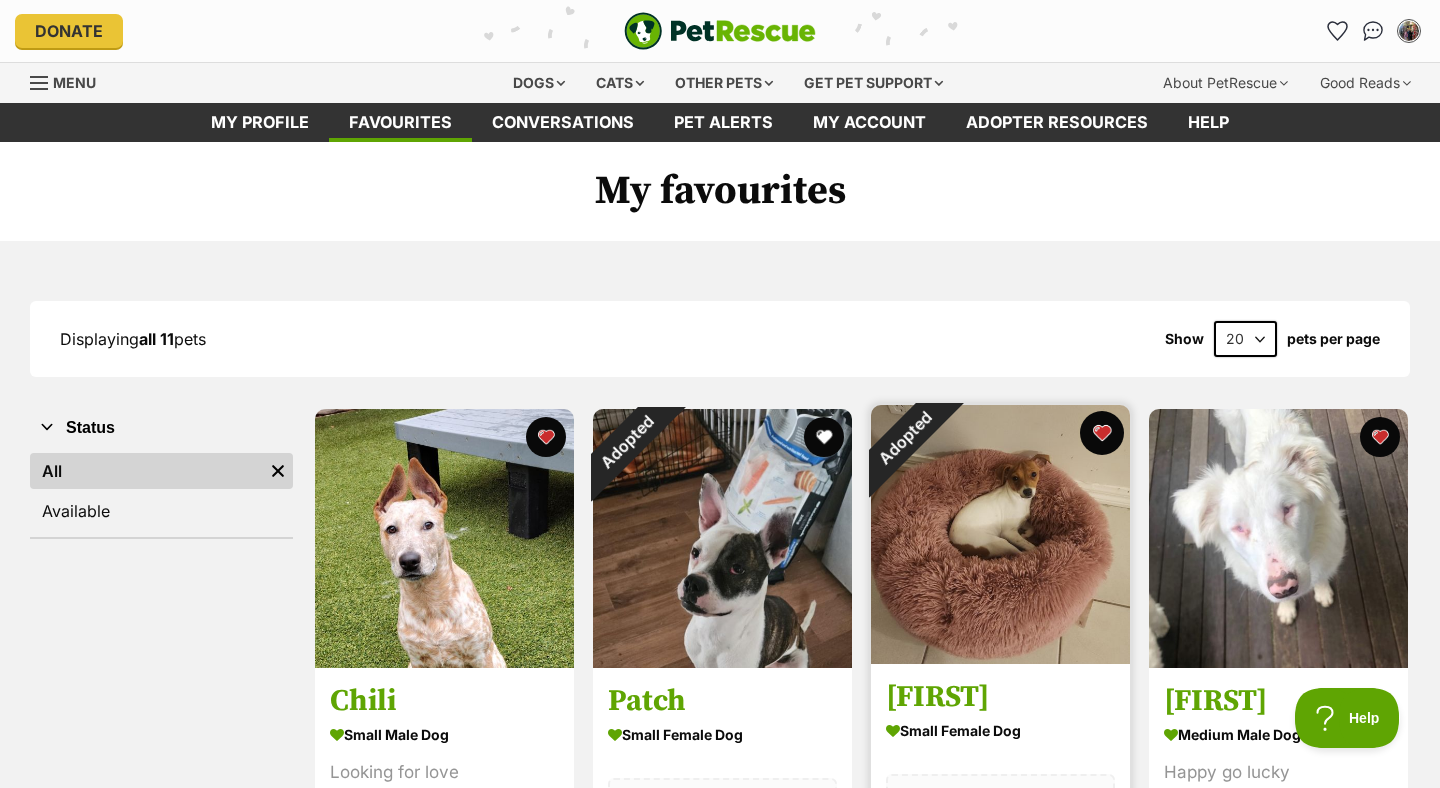 click at bounding box center [1102, 433] 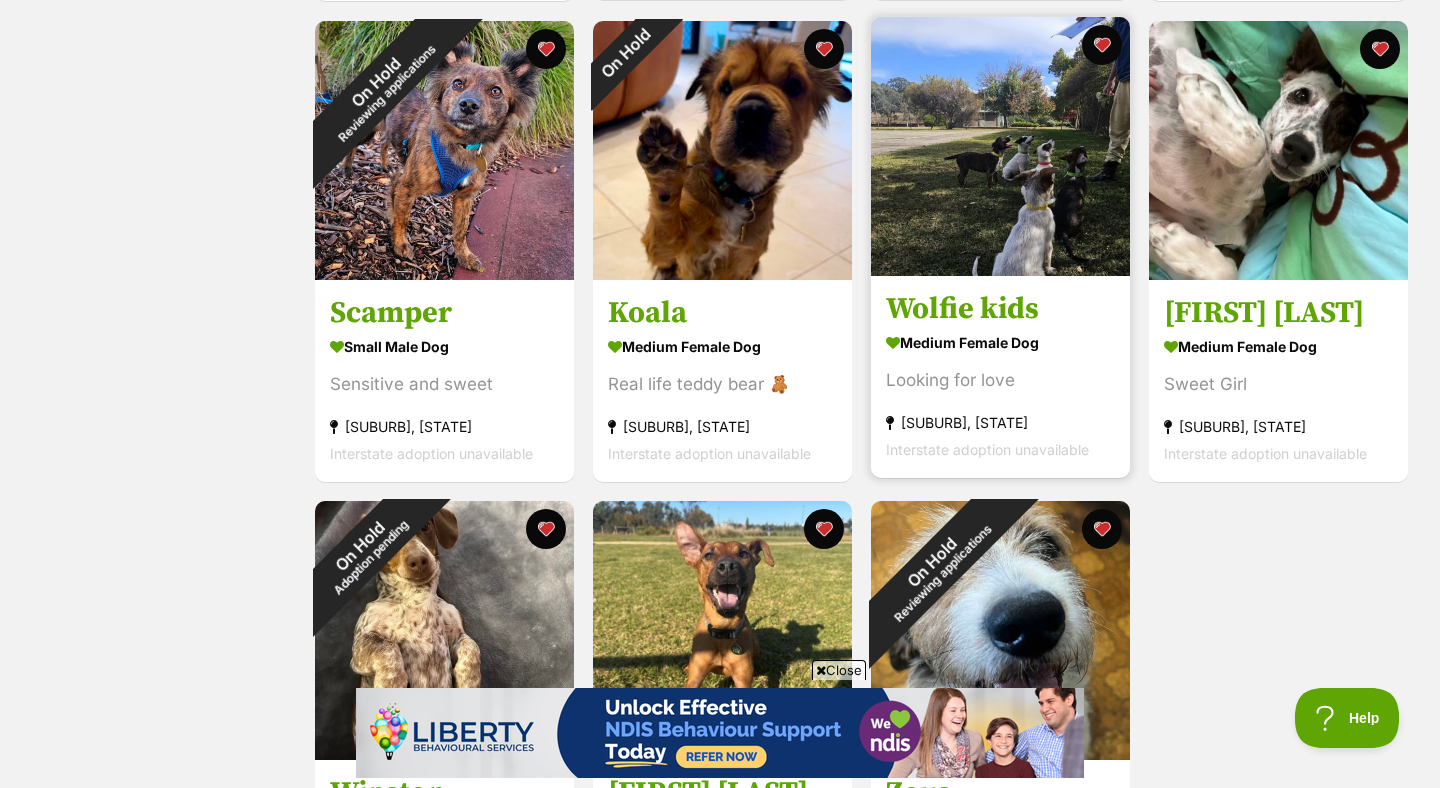 scroll, scrollTop: 1085, scrollLeft: 0, axis: vertical 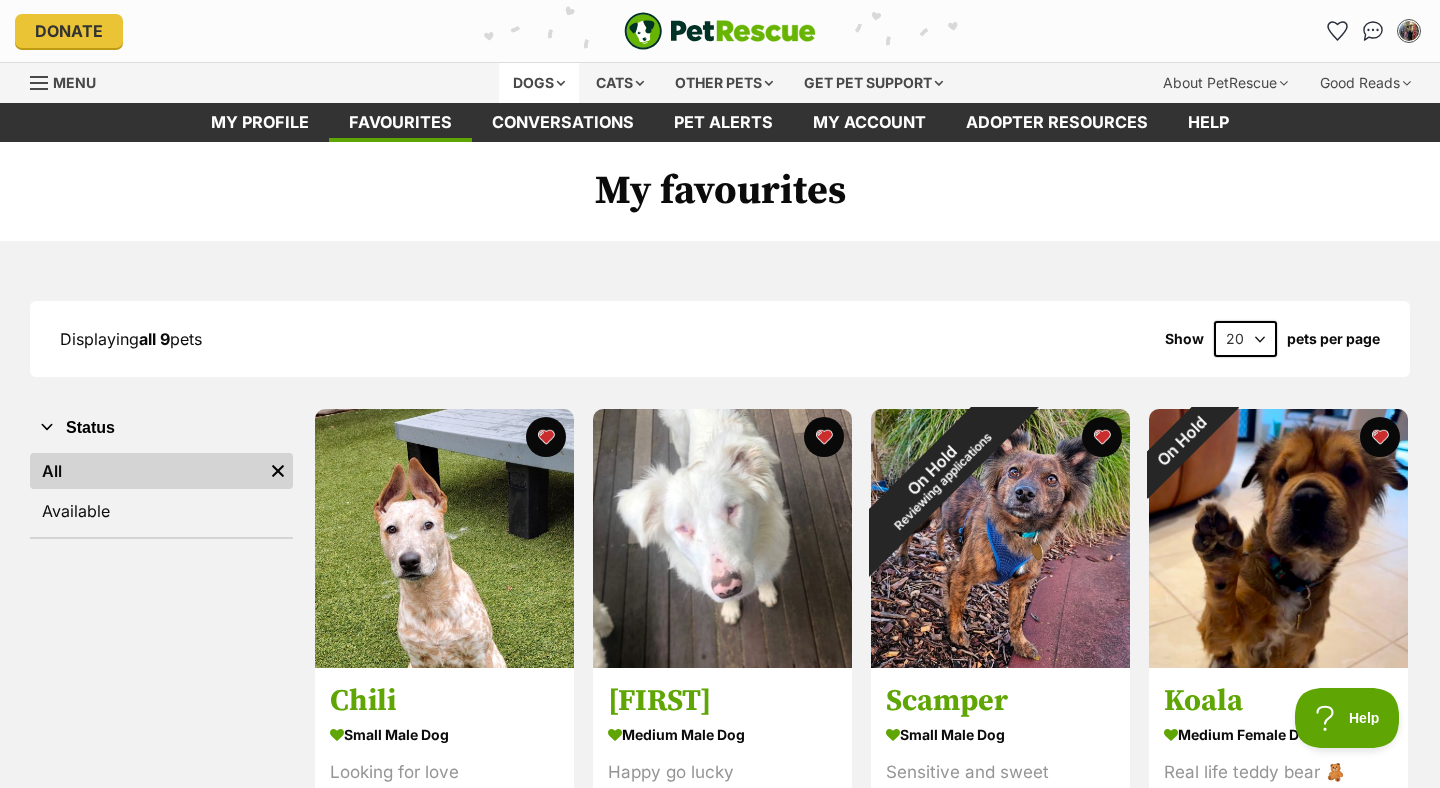 click on "Dogs" at bounding box center [539, 83] 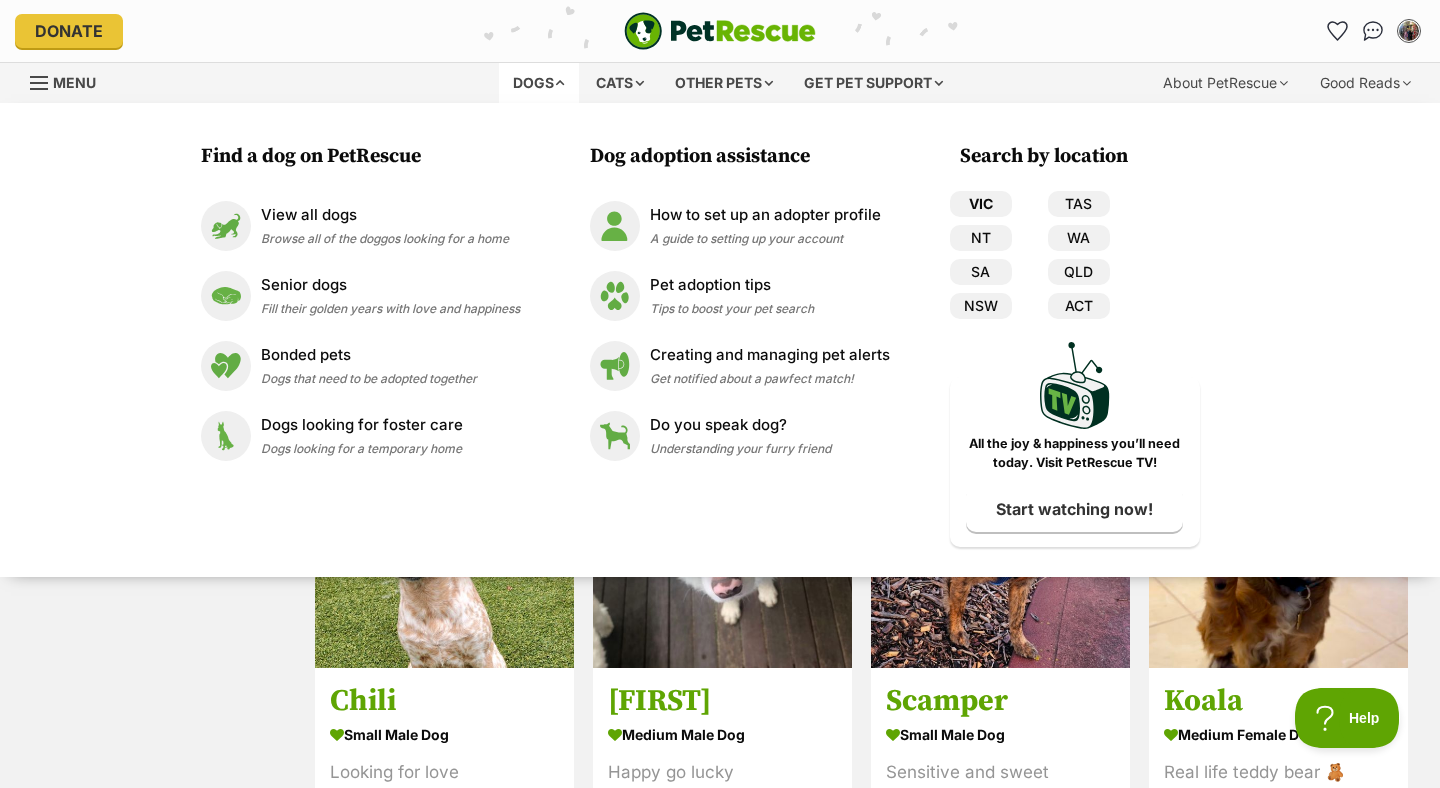 click on "VIC" at bounding box center [981, 204] 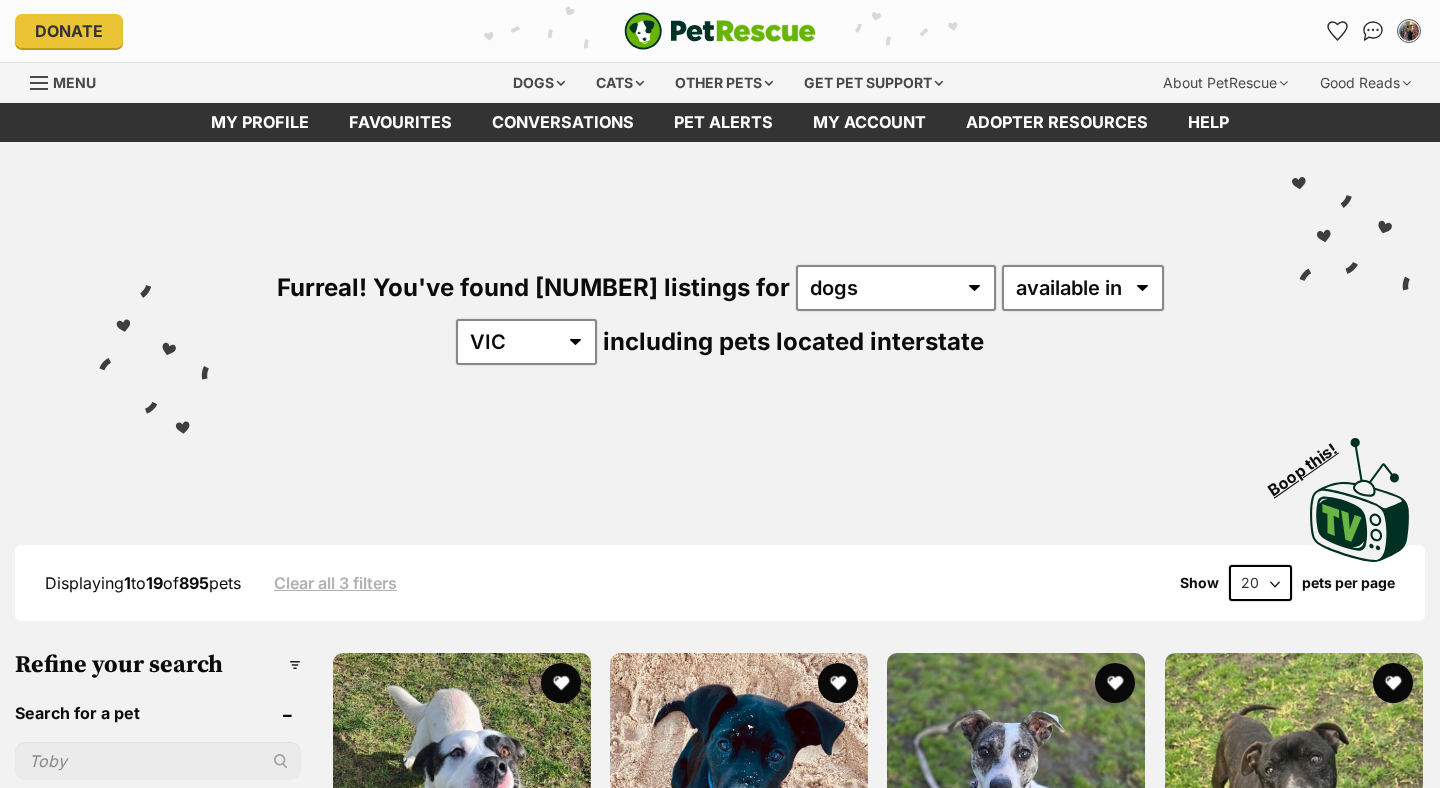 scroll, scrollTop: 0, scrollLeft: 0, axis: both 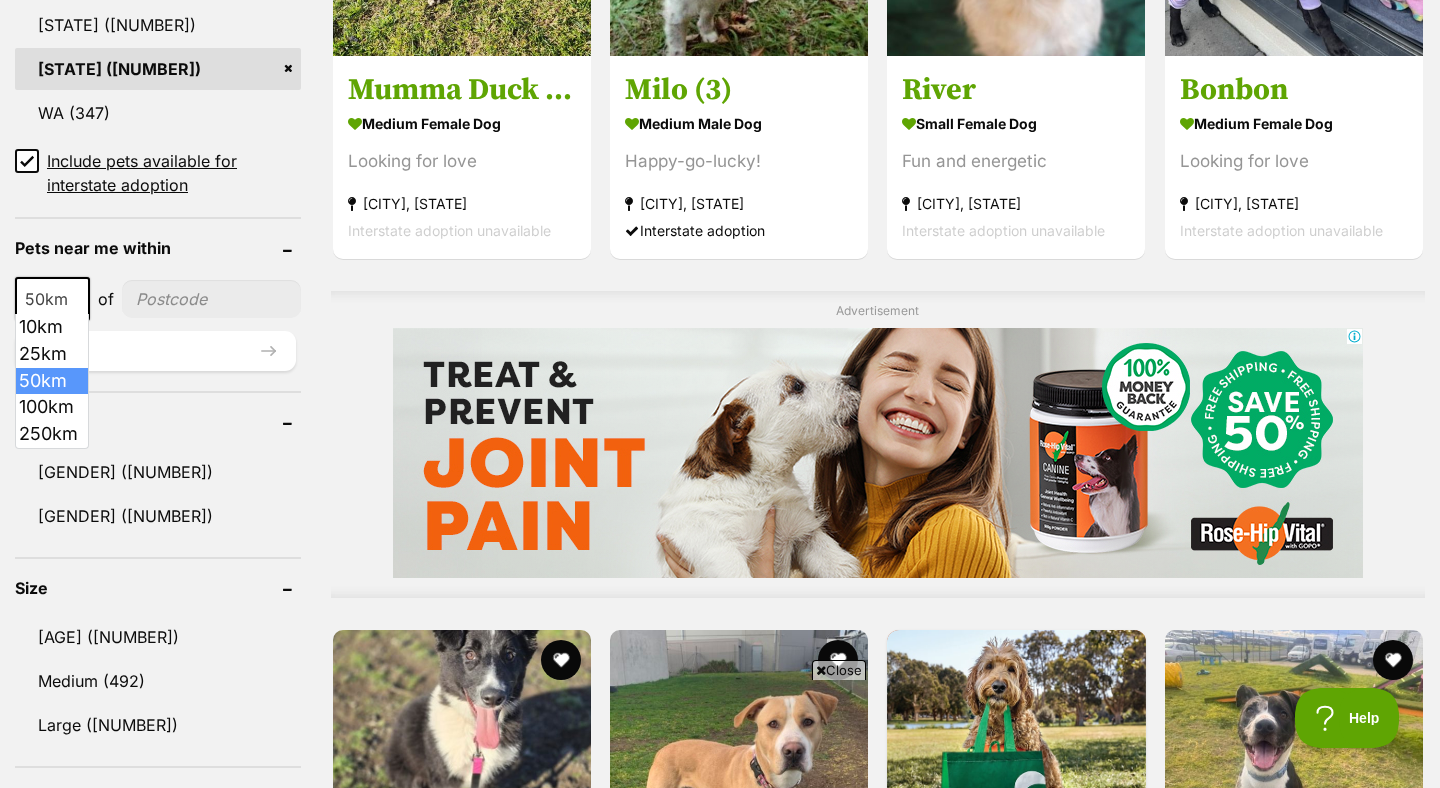 click at bounding box center (77, 300) 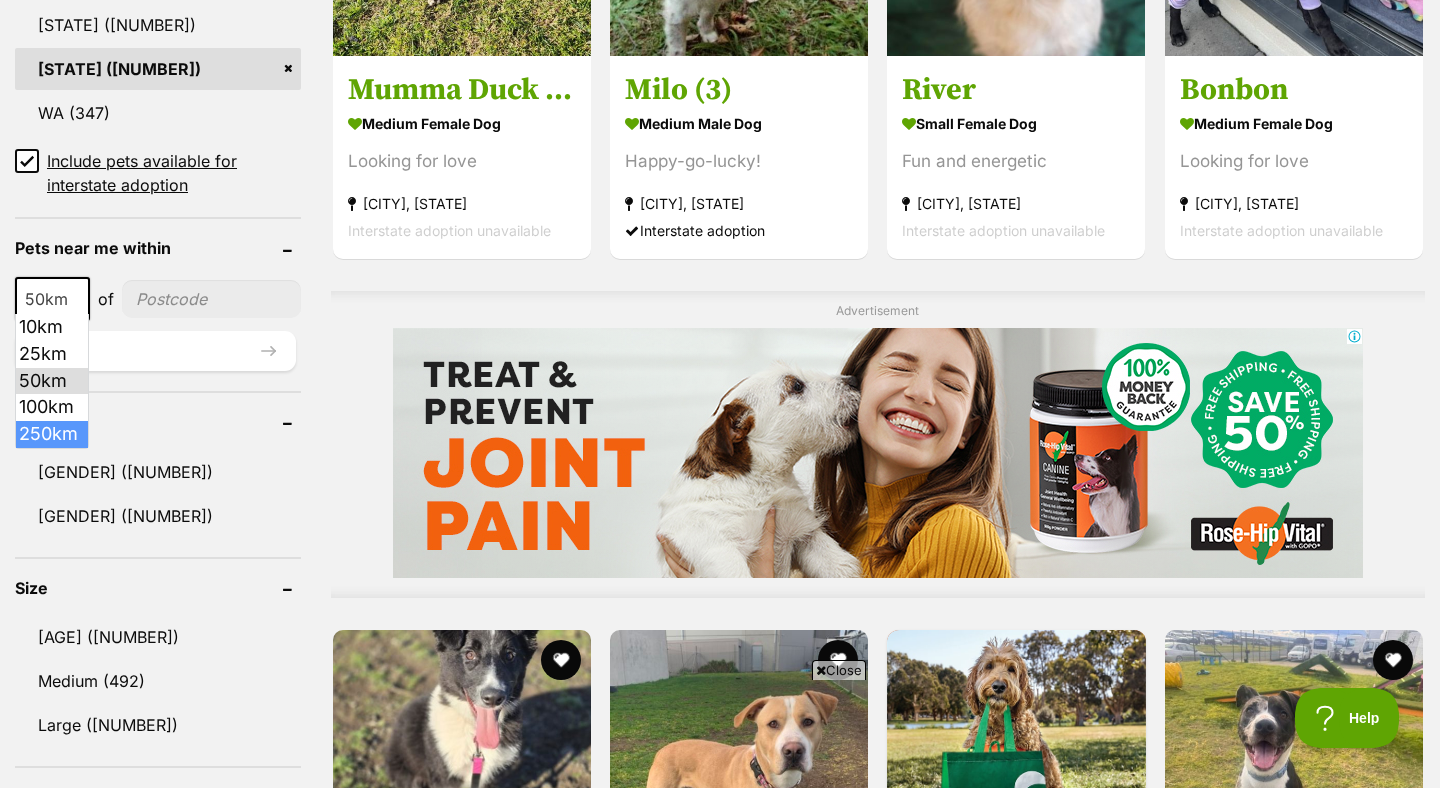 select on "250" 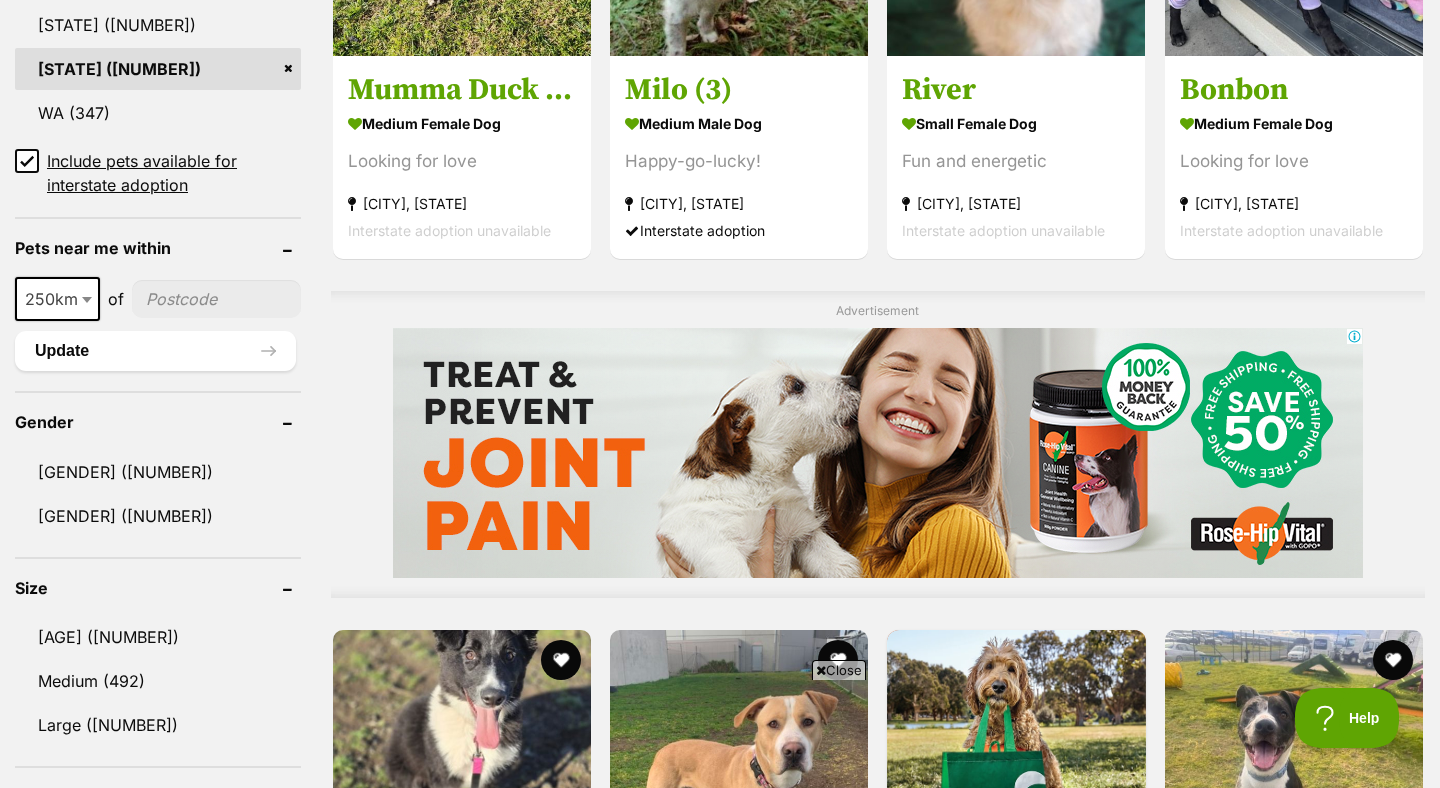 click at bounding box center (216, 299) 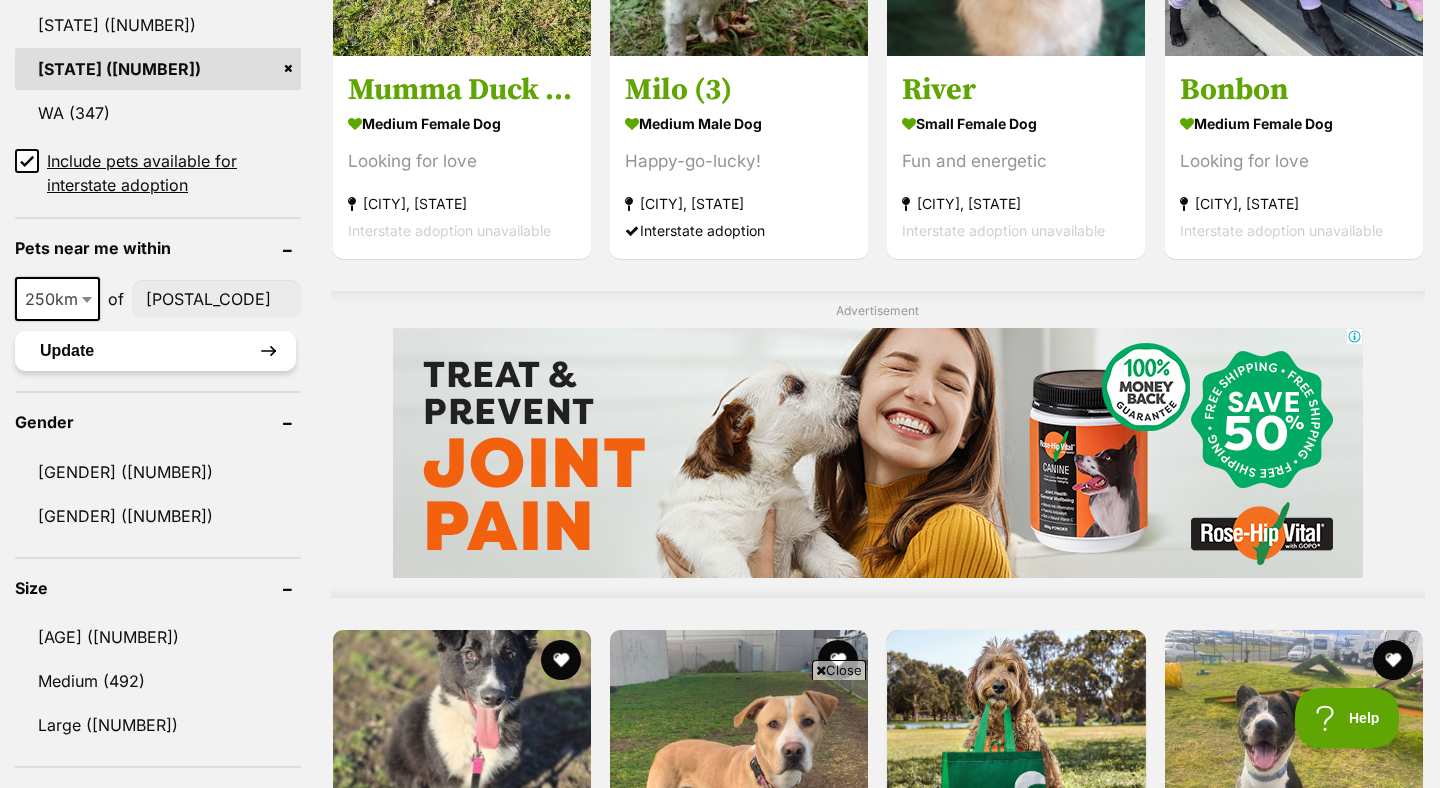 type on "[POSTAL_CODE]" 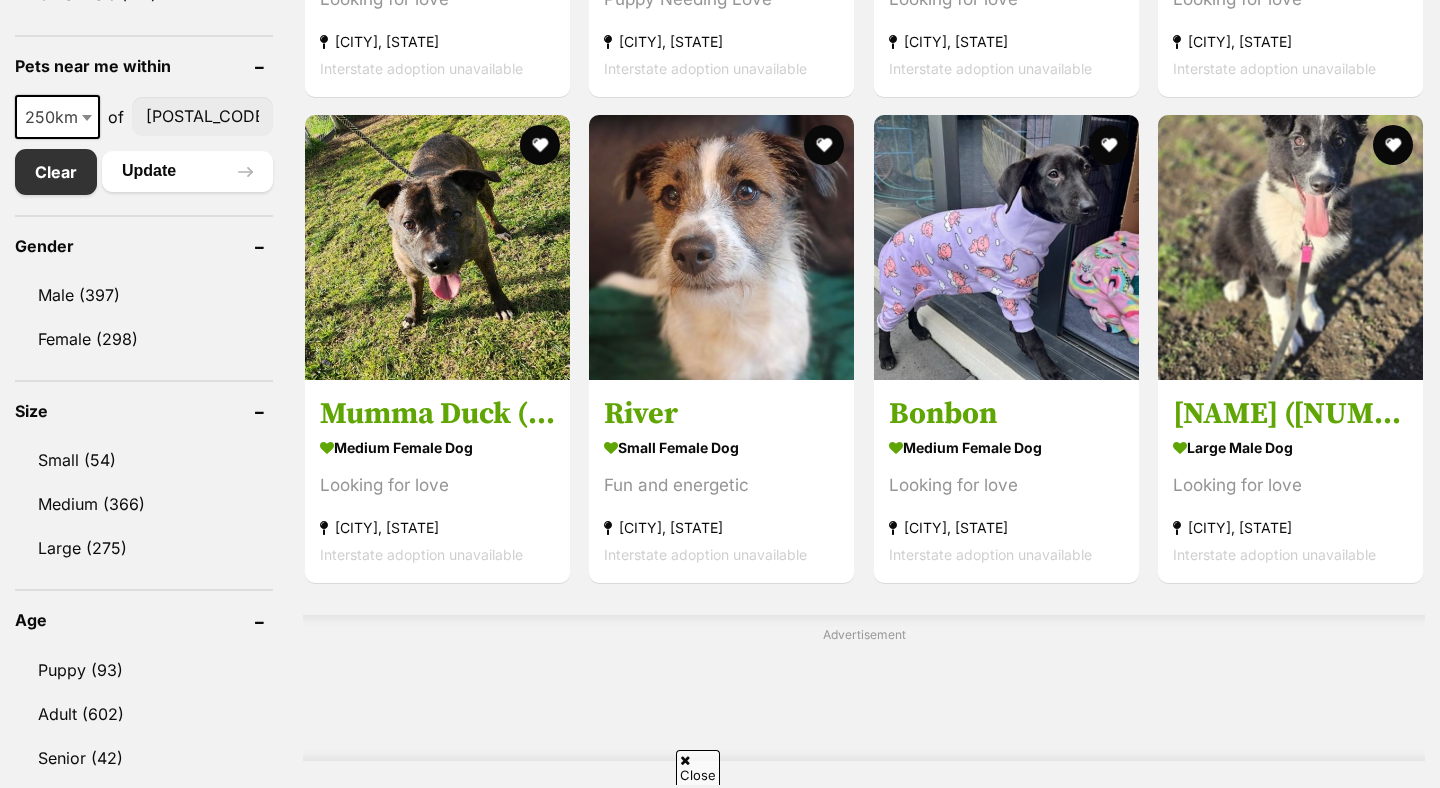 scroll, scrollTop: 1024, scrollLeft: 0, axis: vertical 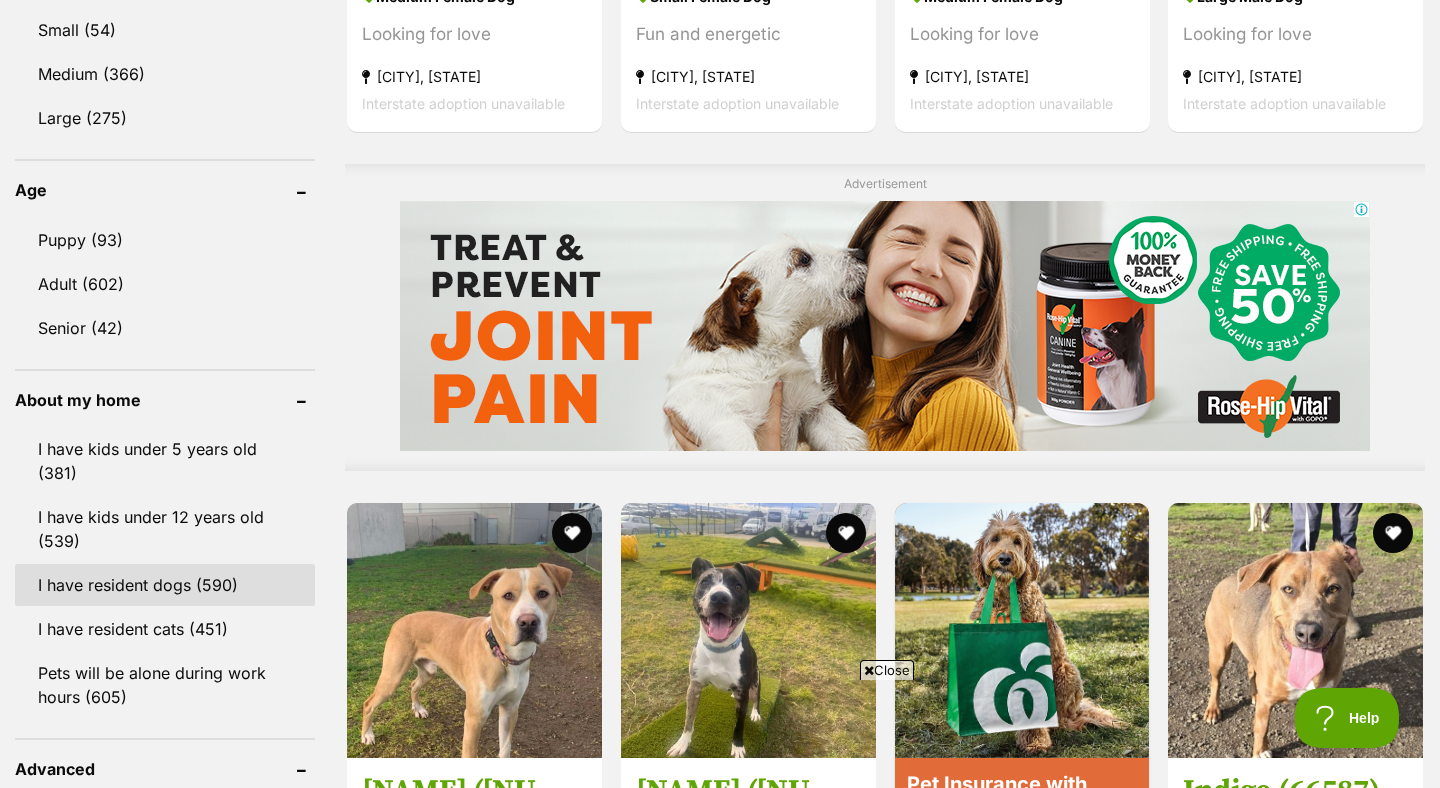 click on "I have resident dogs (590)" at bounding box center [165, 585] 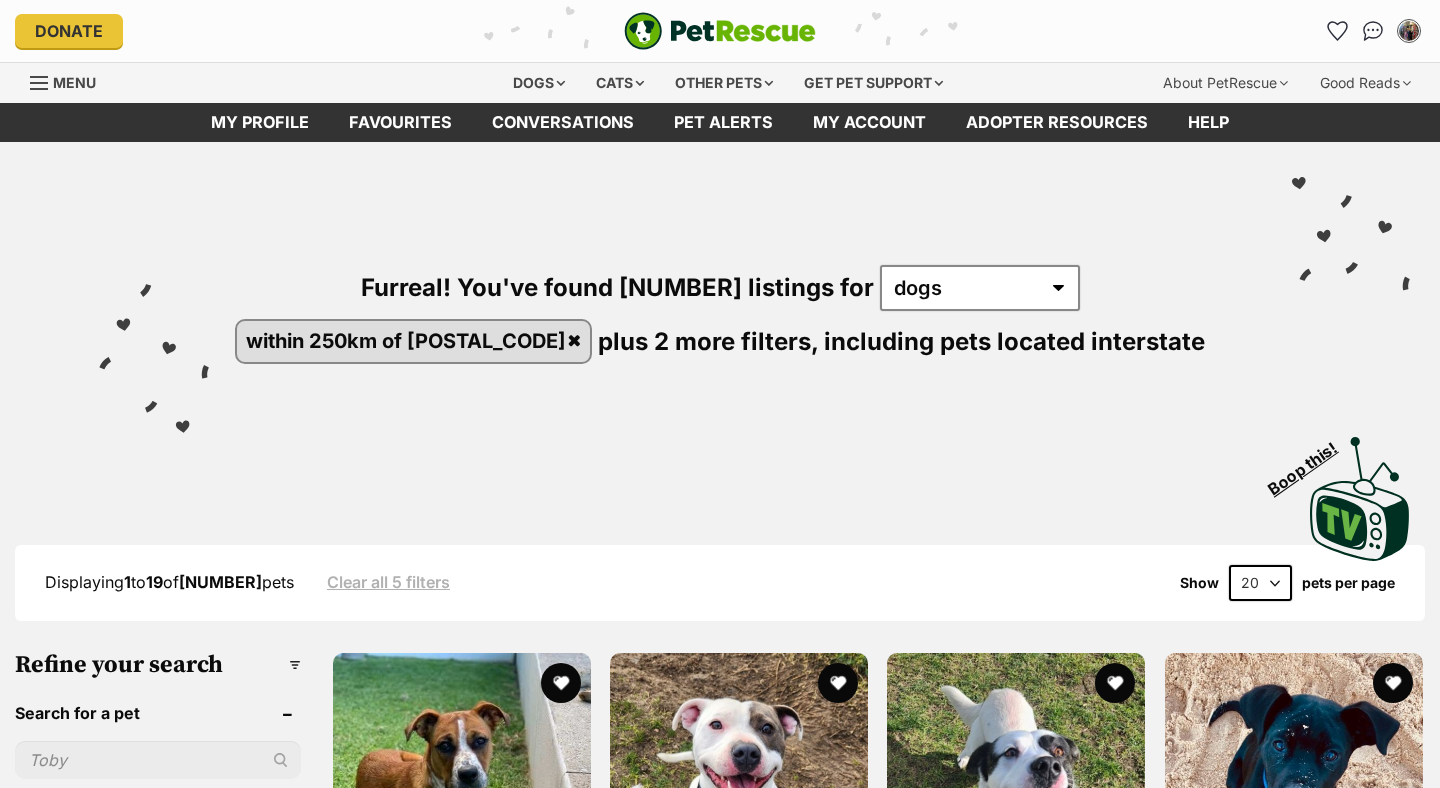 scroll, scrollTop: 289, scrollLeft: 0, axis: vertical 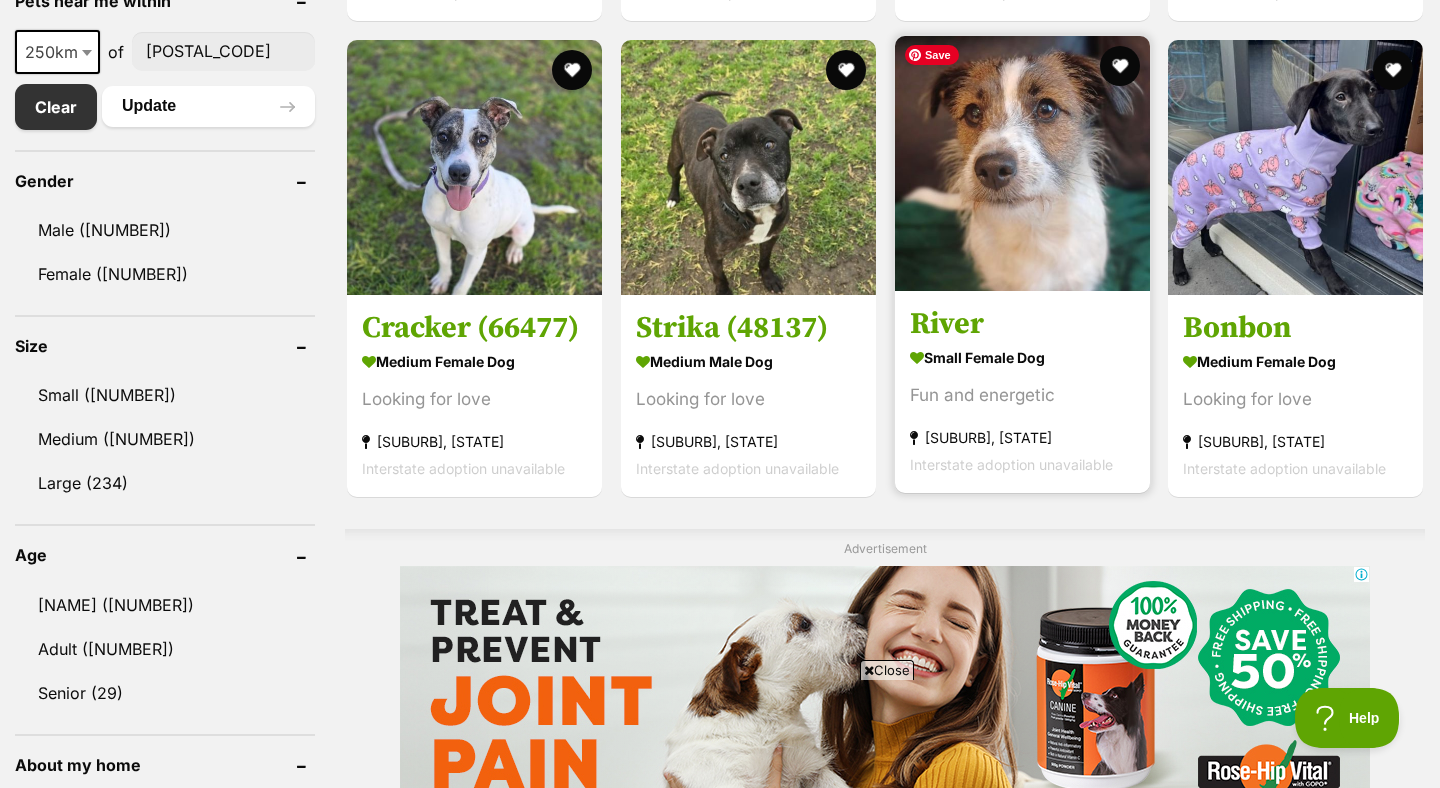 click at bounding box center (1022, 163) 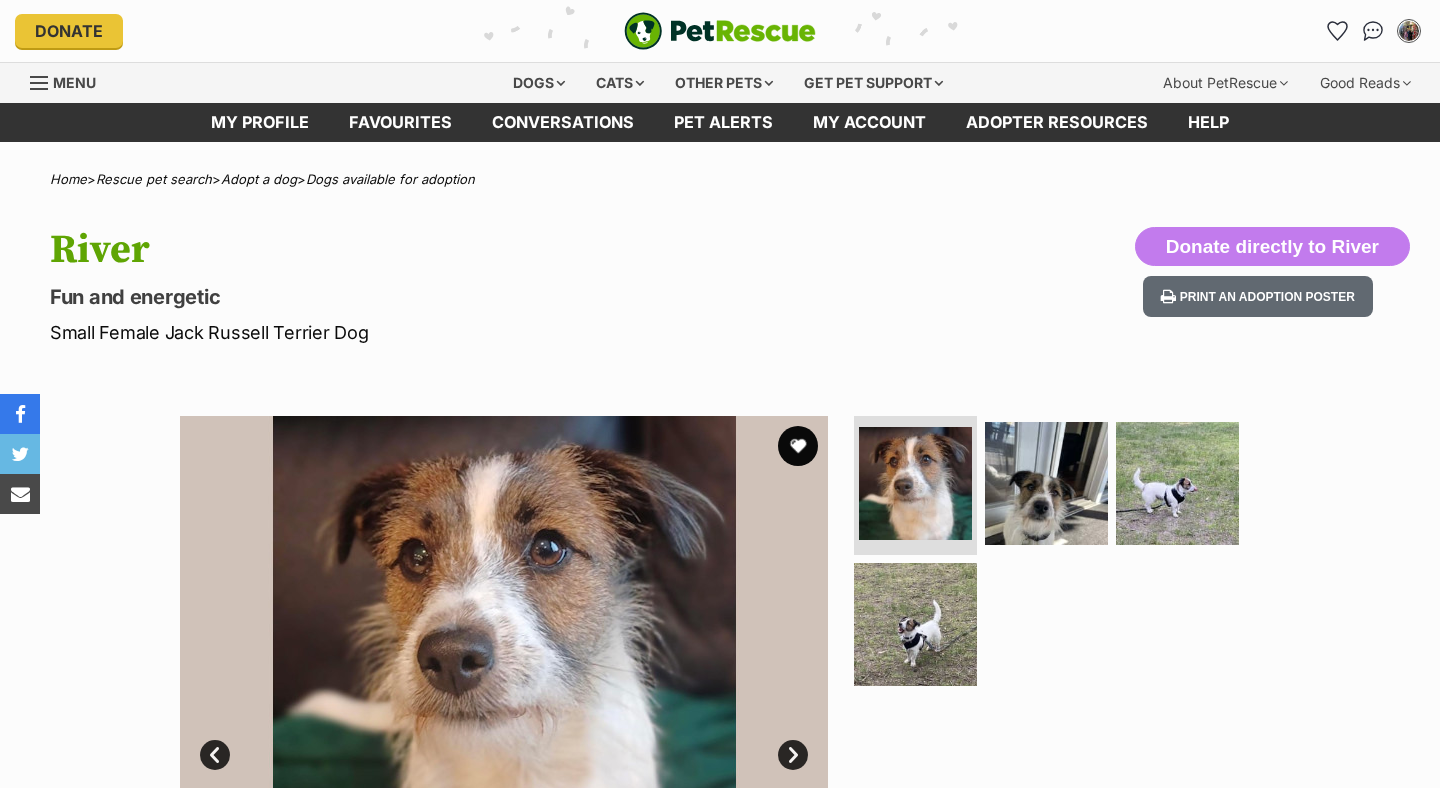 scroll, scrollTop: 0, scrollLeft: 0, axis: both 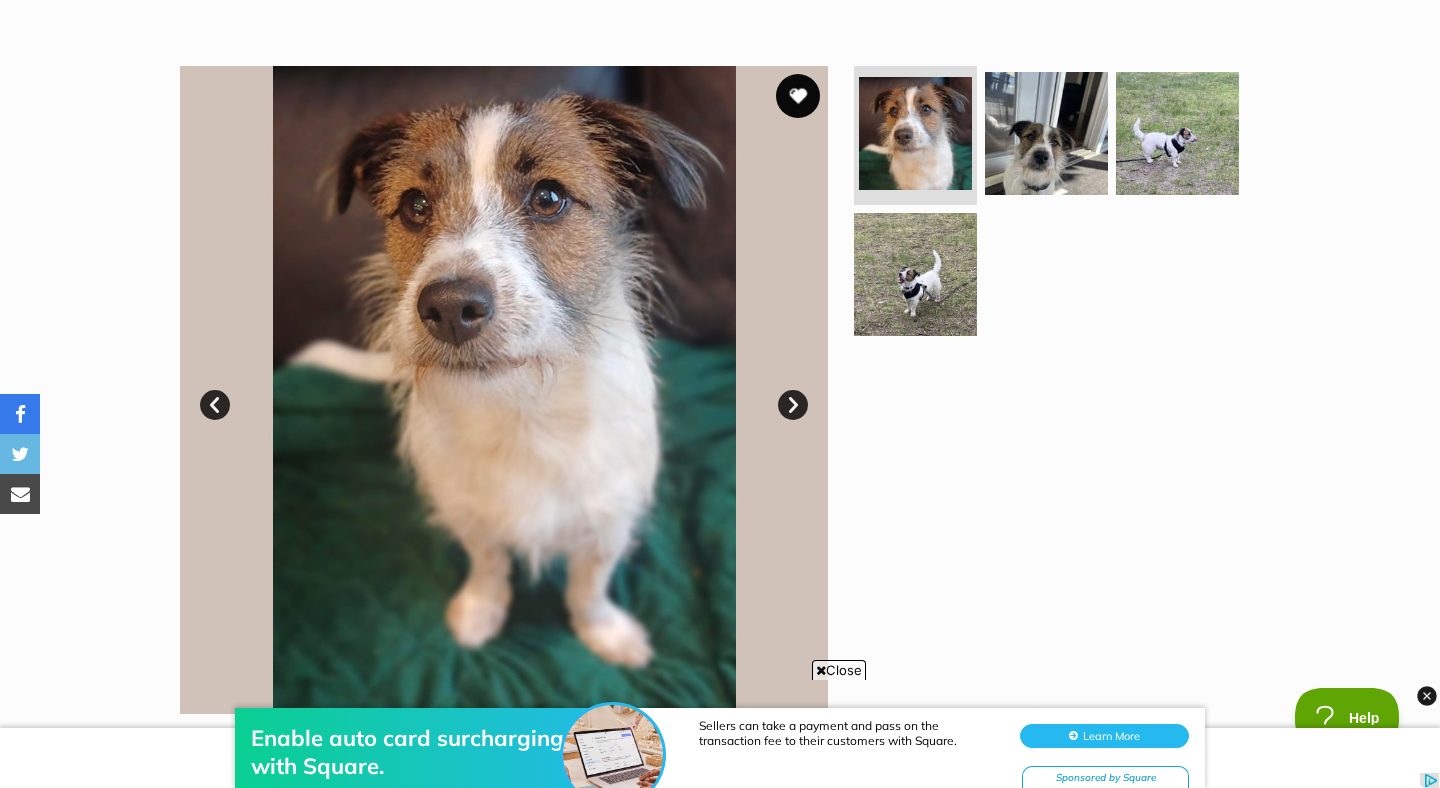 click at bounding box center (798, 96) 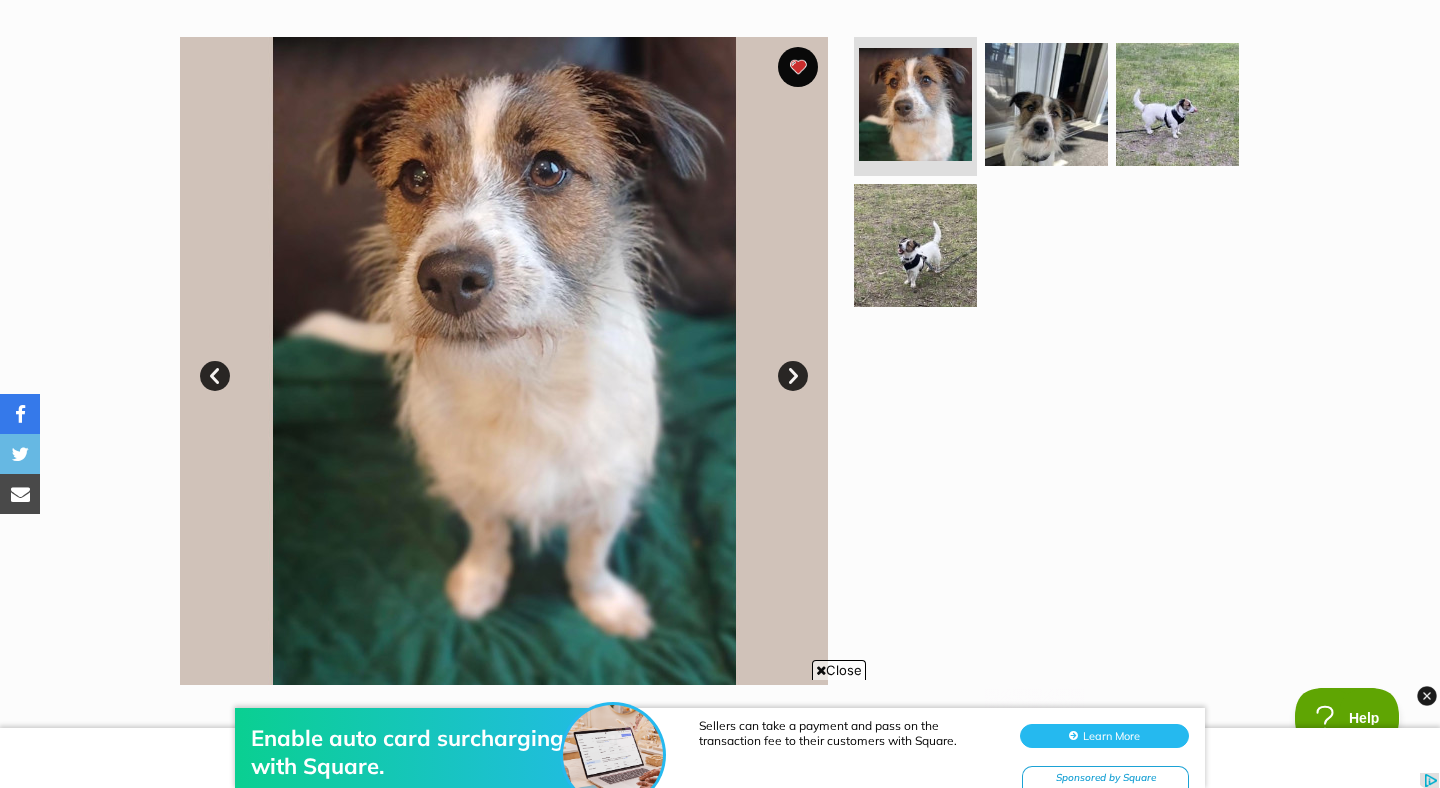 scroll, scrollTop: 300, scrollLeft: 0, axis: vertical 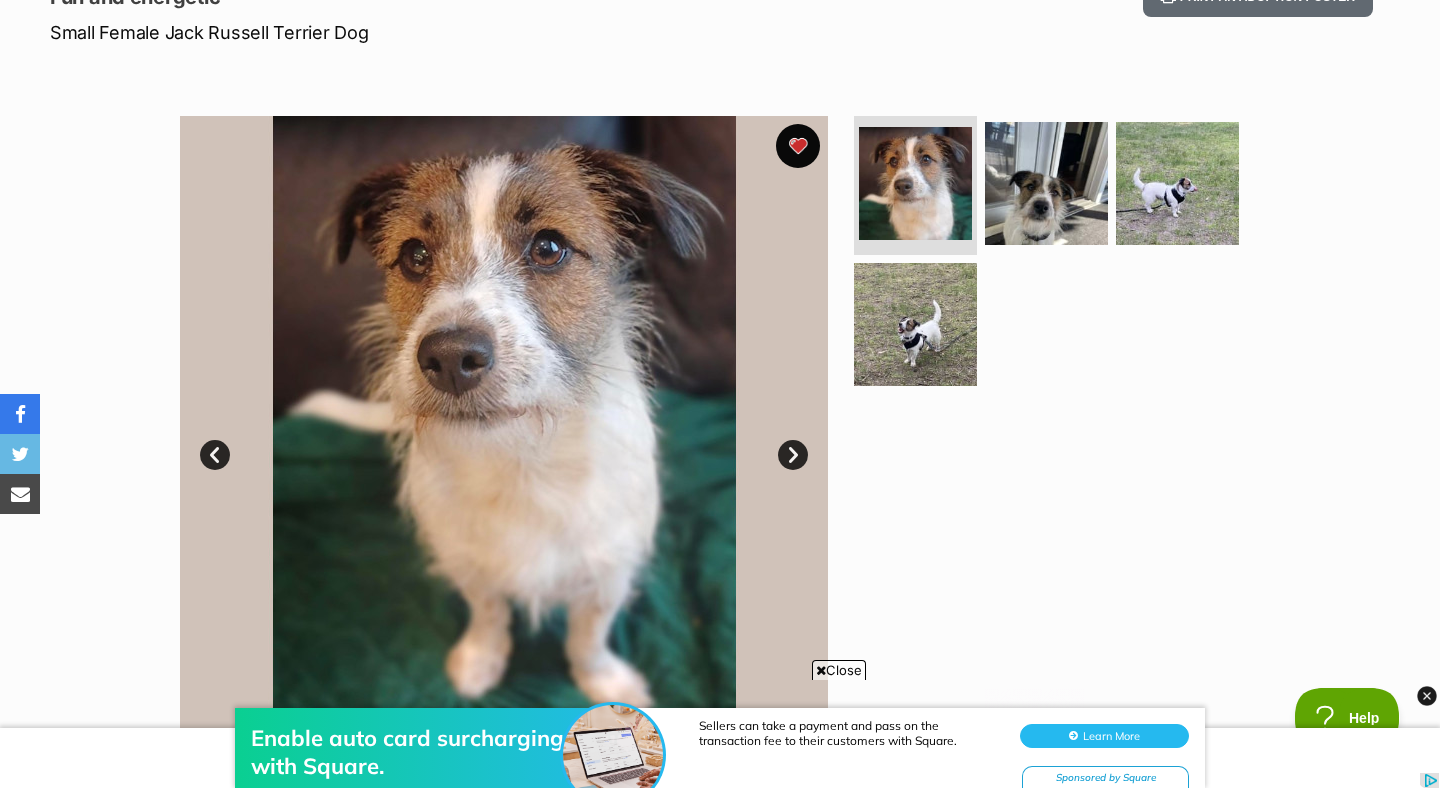 click at bounding box center [798, 146] 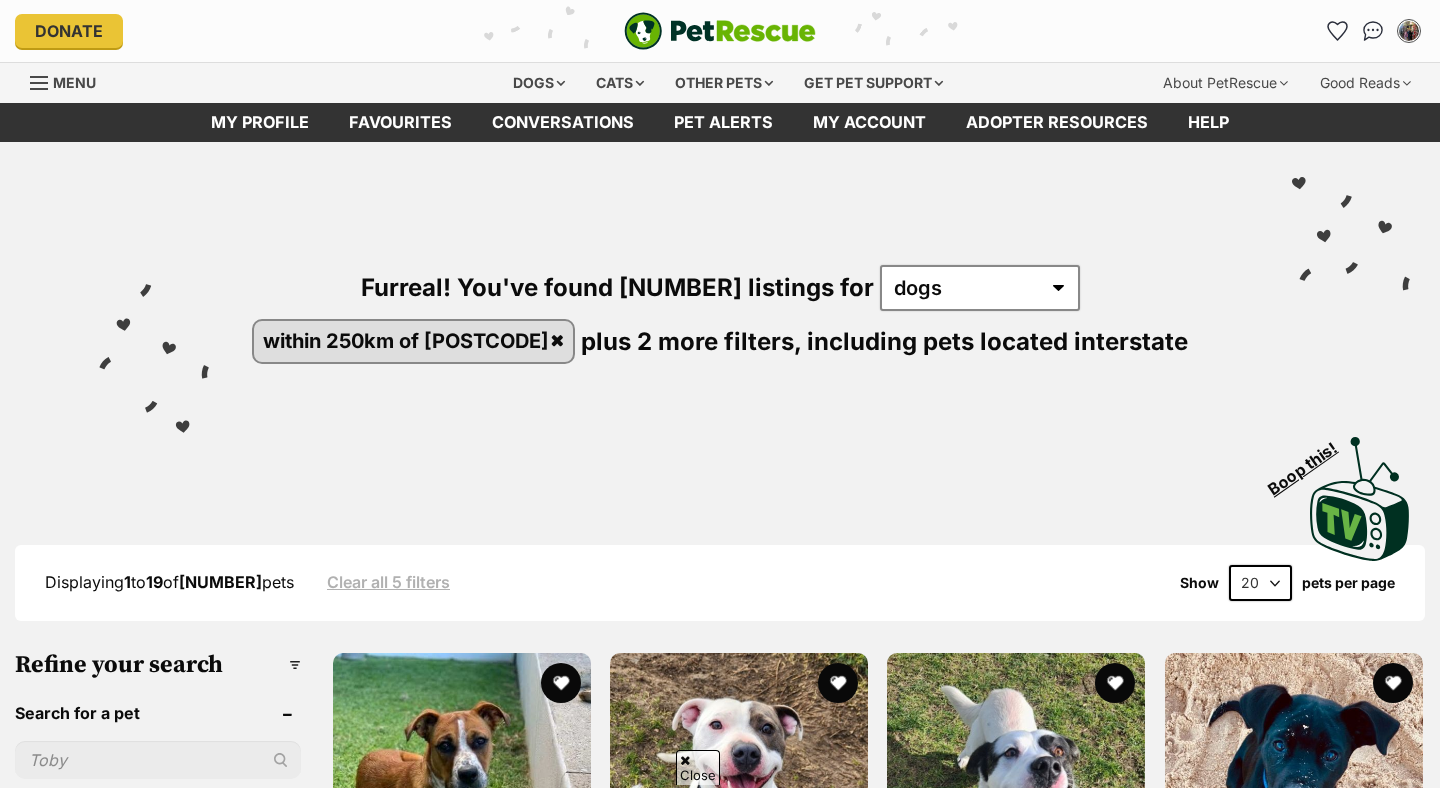 scroll, scrollTop: 1090, scrollLeft: 0, axis: vertical 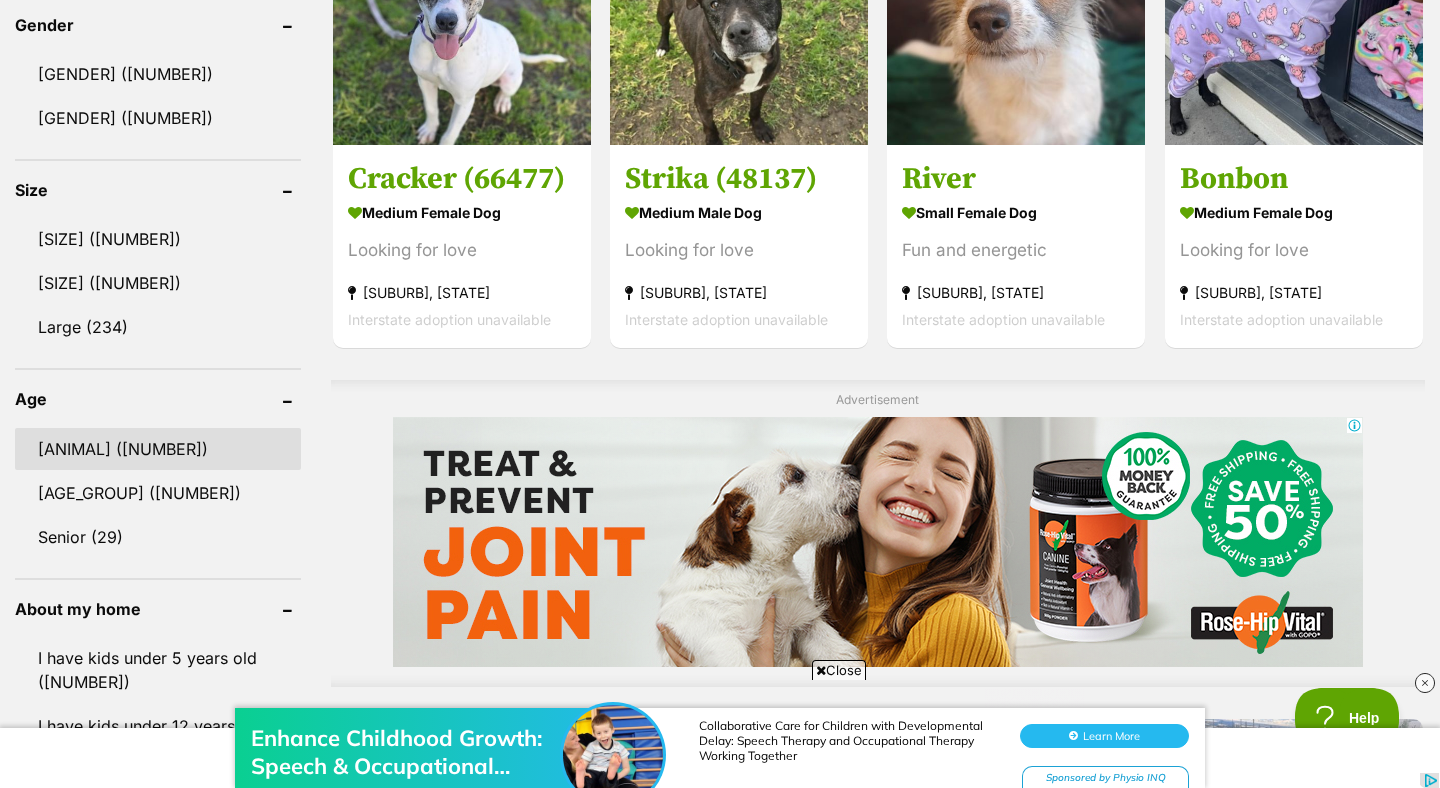click on "Puppy (92)" at bounding box center (158, 449) 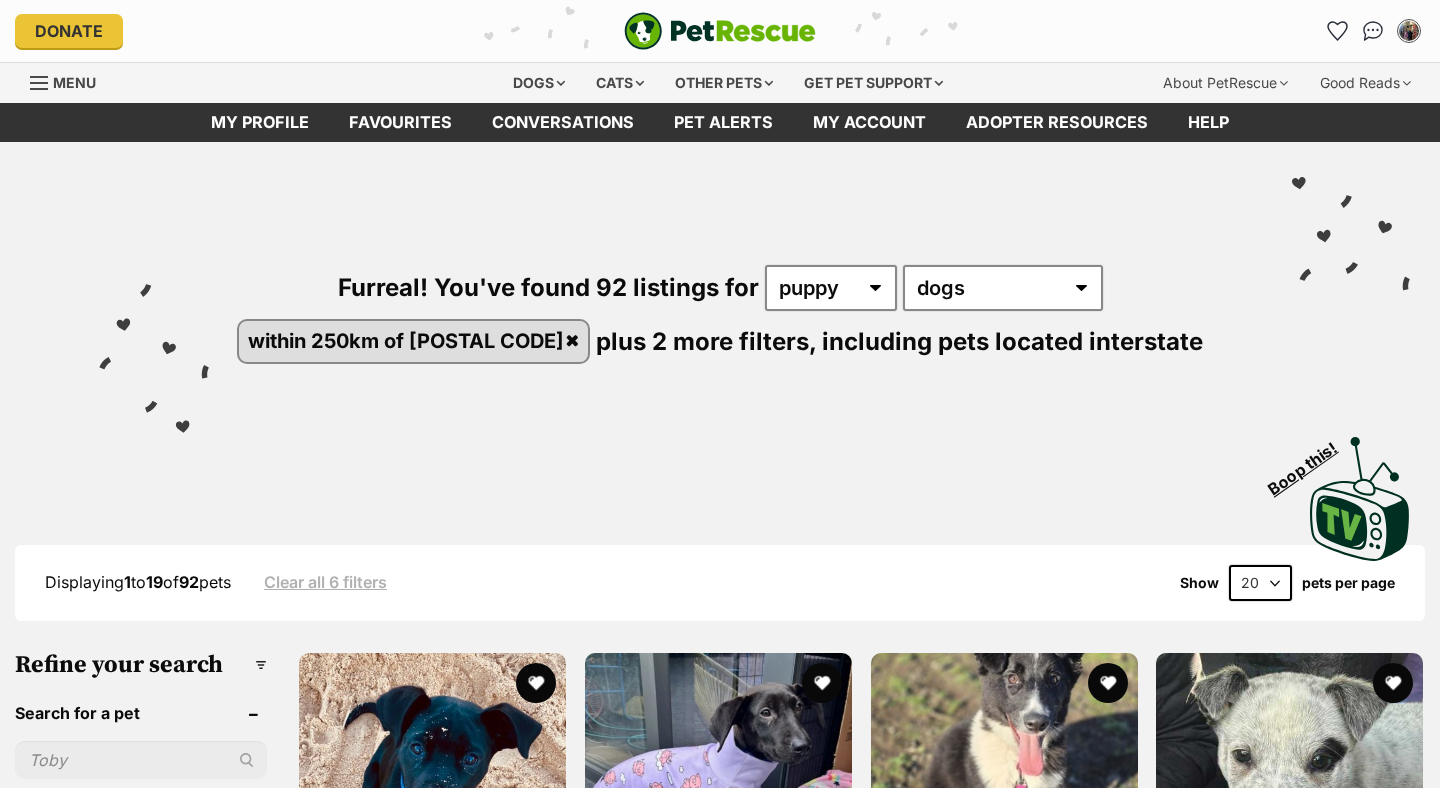scroll, scrollTop: 75, scrollLeft: 0, axis: vertical 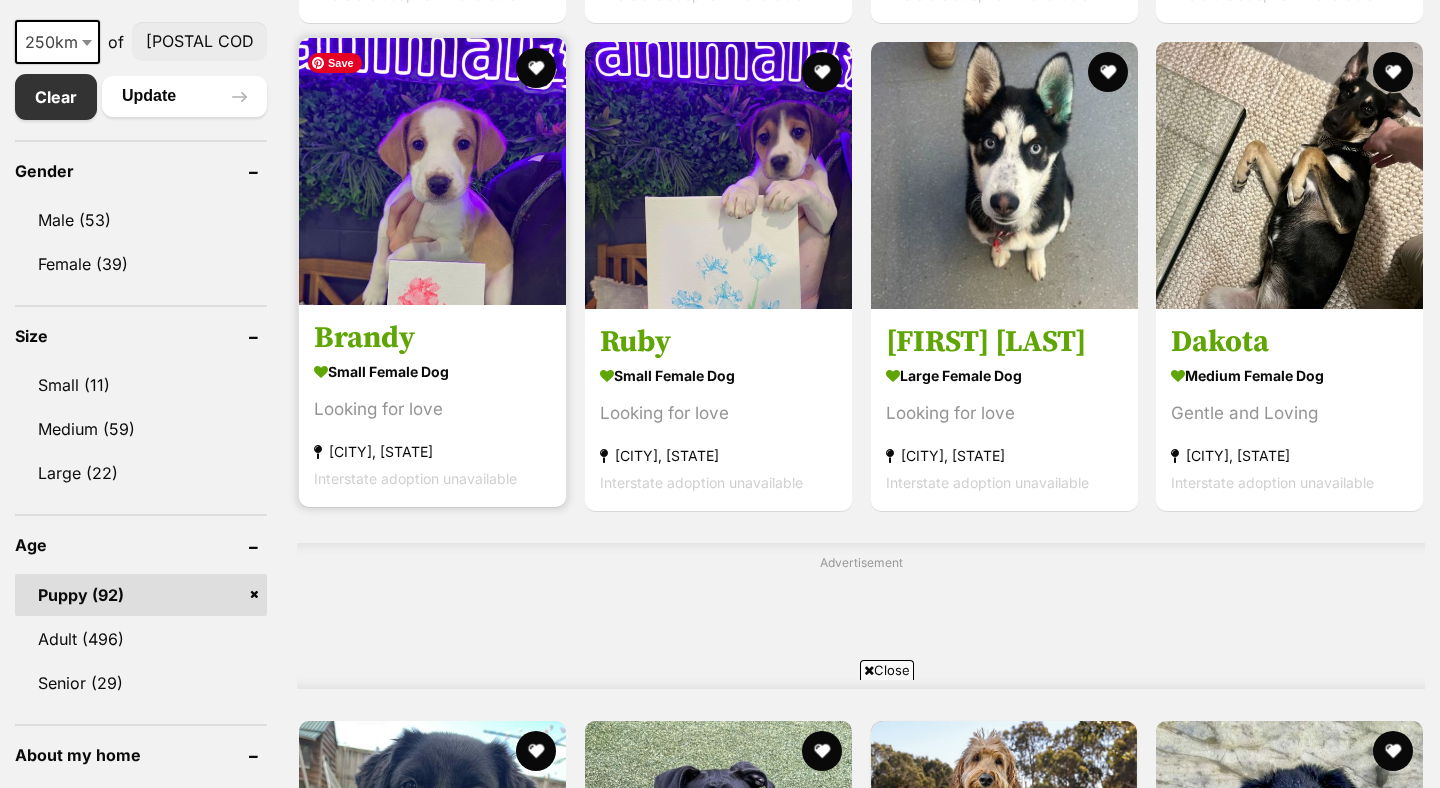 click at bounding box center [432, 171] 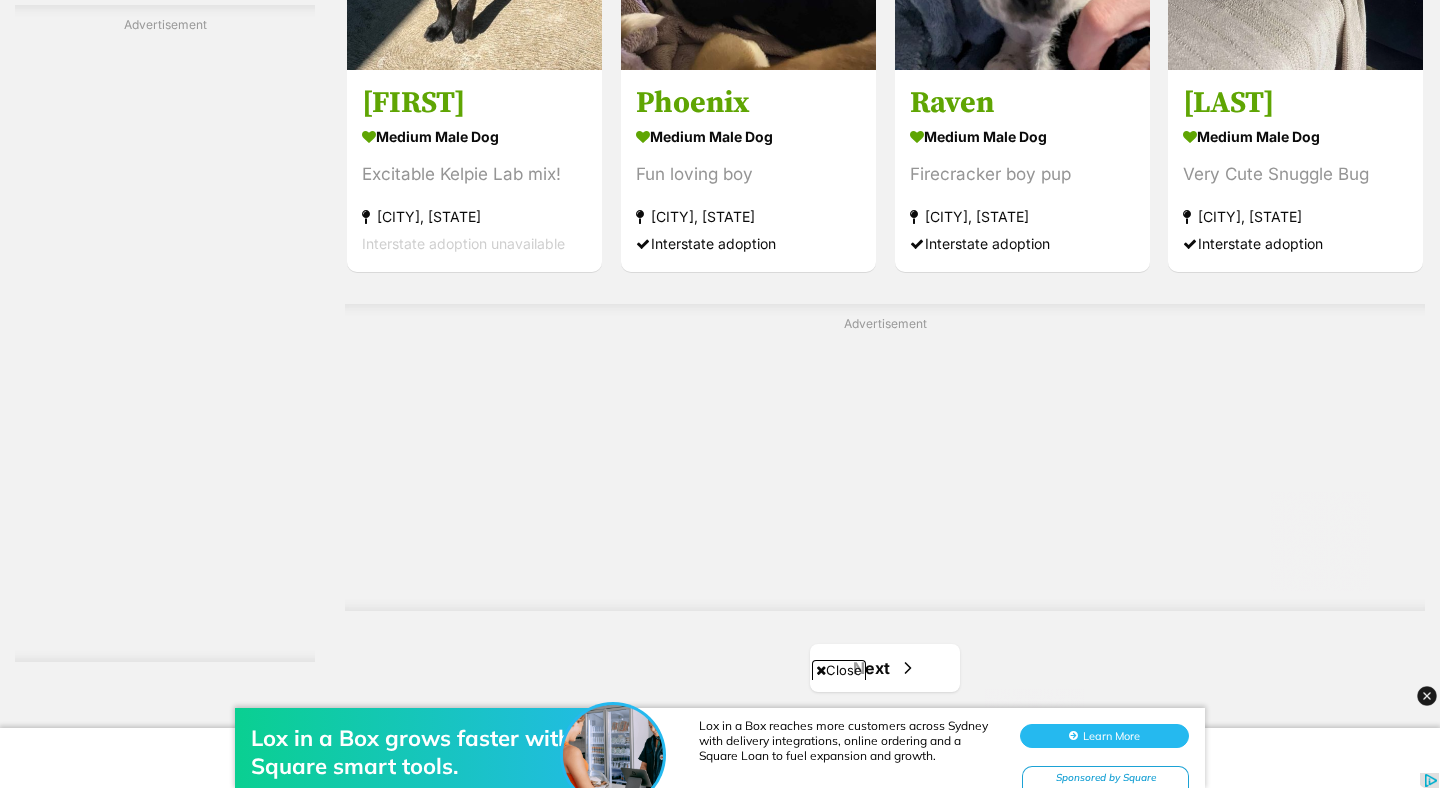 scroll, scrollTop: 3457, scrollLeft: 0, axis: vertical 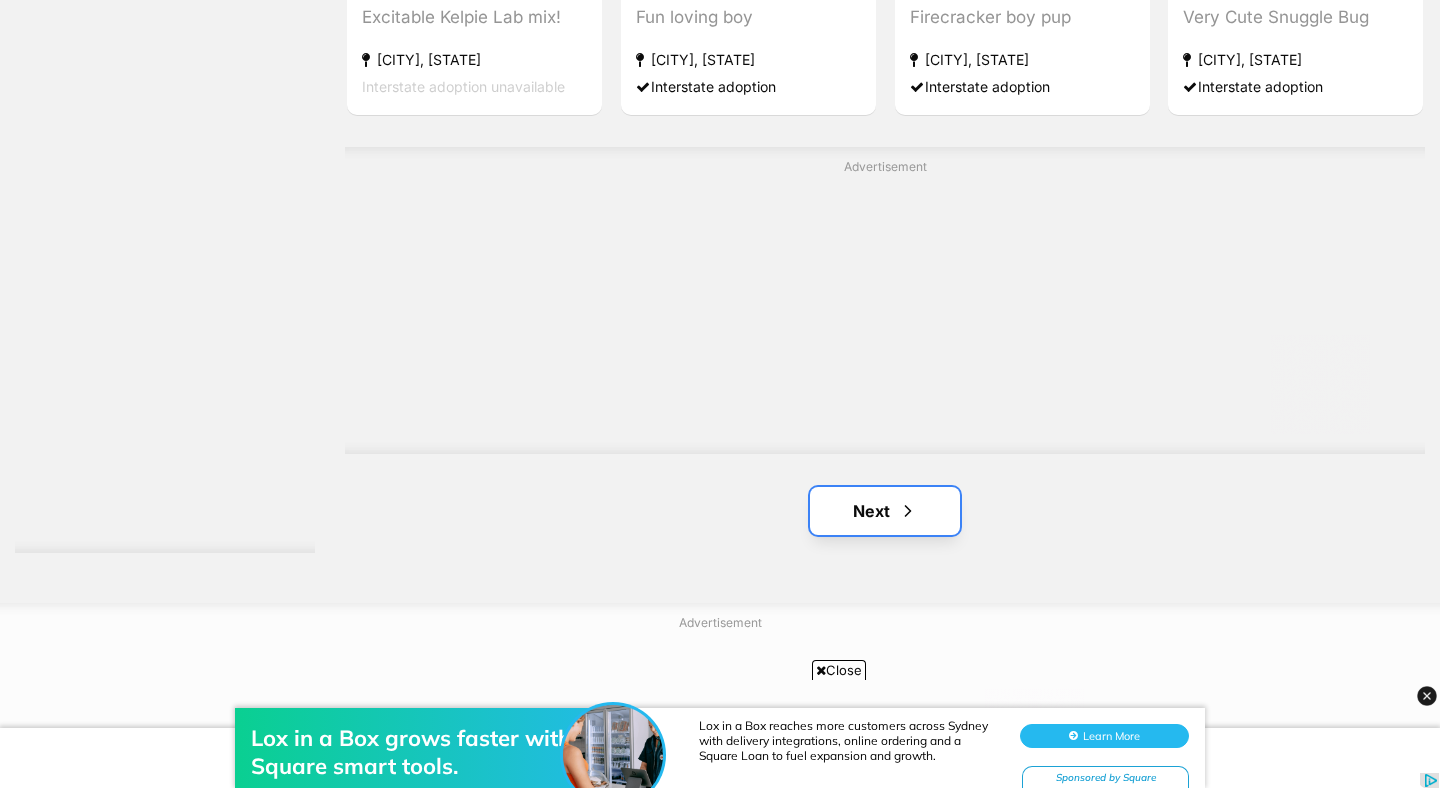 click at bounding box center (908, 511) 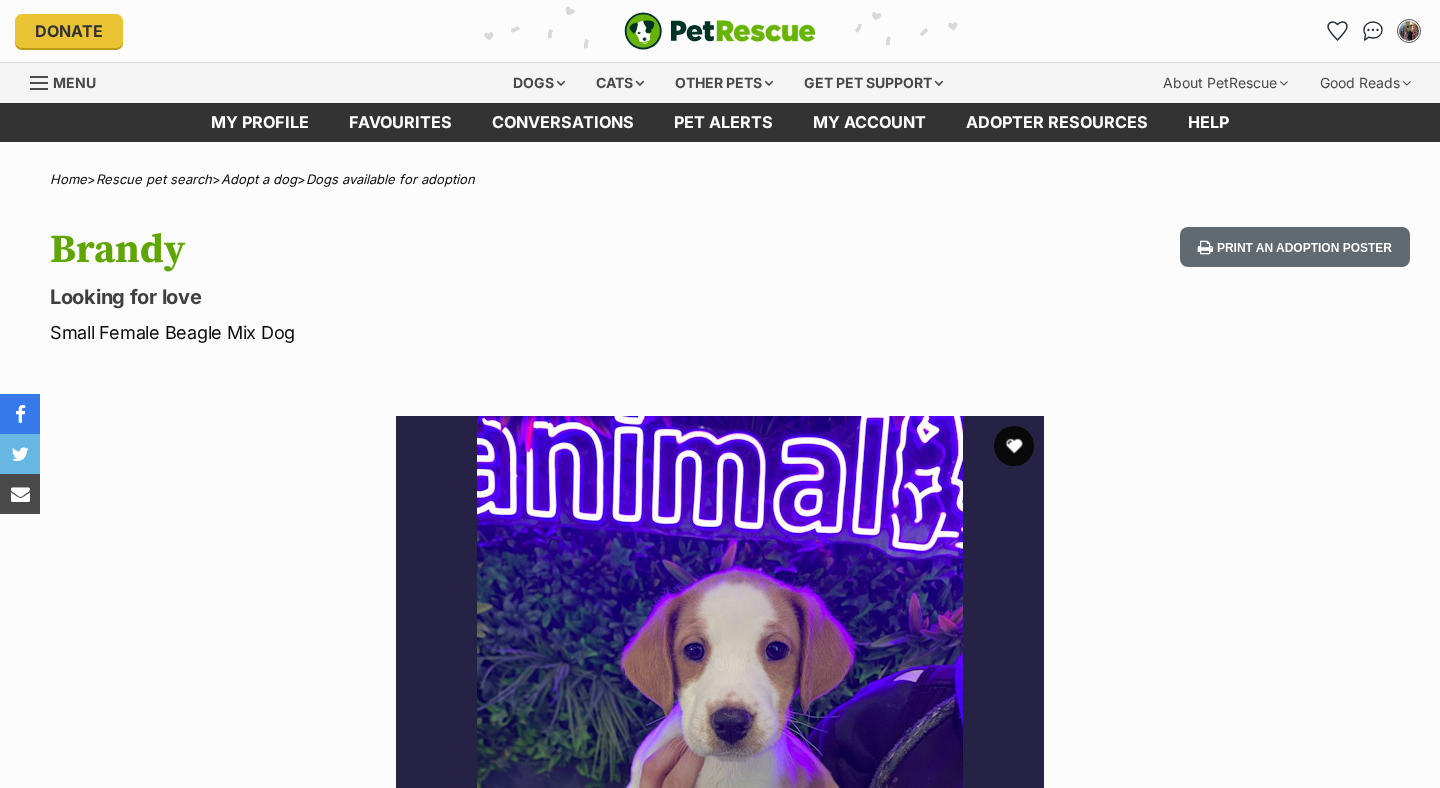 scroll, scrollTop: 0, scrollLeft: 0, axis: both 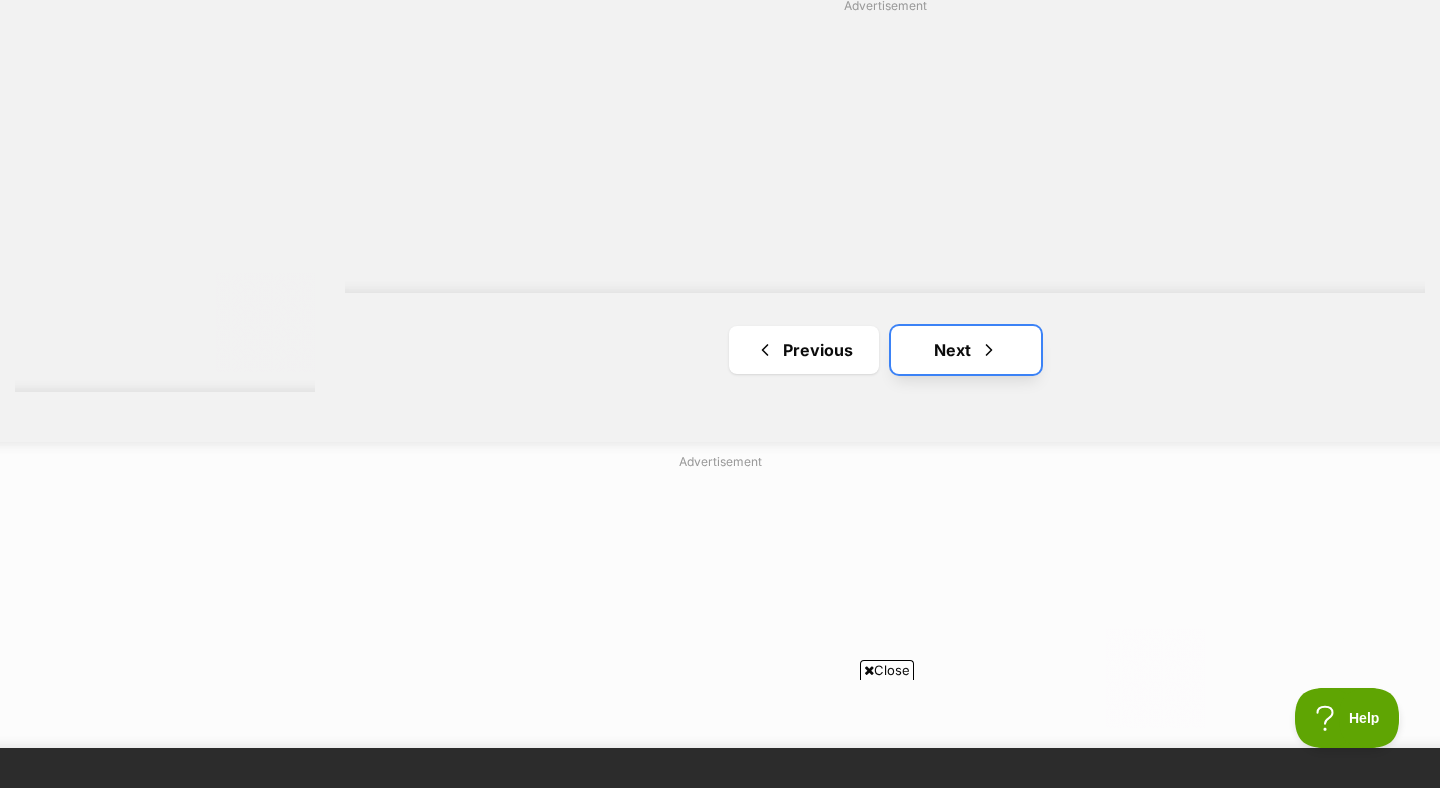 click on "Next" at bounding box center (966, 350) 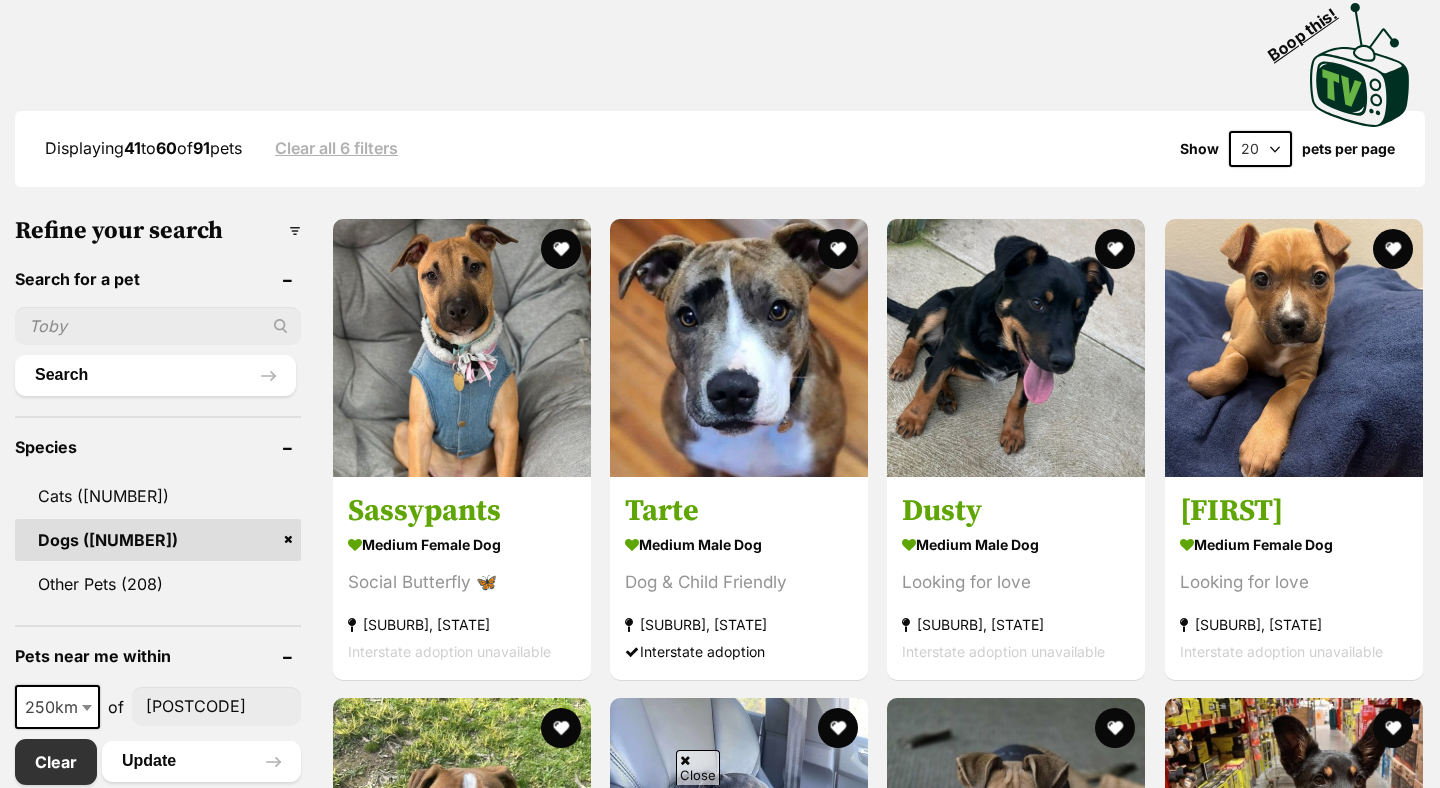 scroll, scrollTop: 482, scrollLeft: 0, axis: vertical 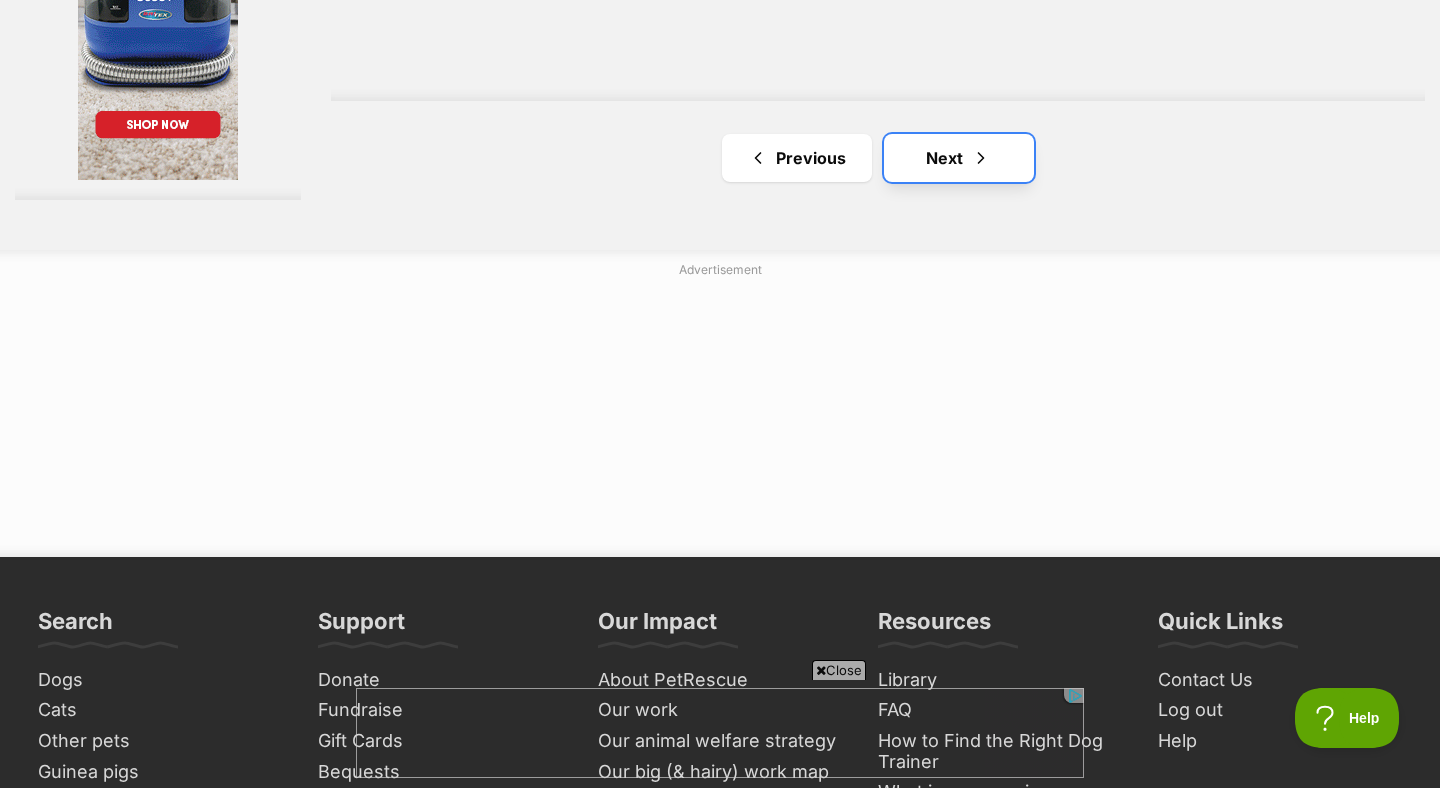 click on "Next" at bounding box center (959, 158) 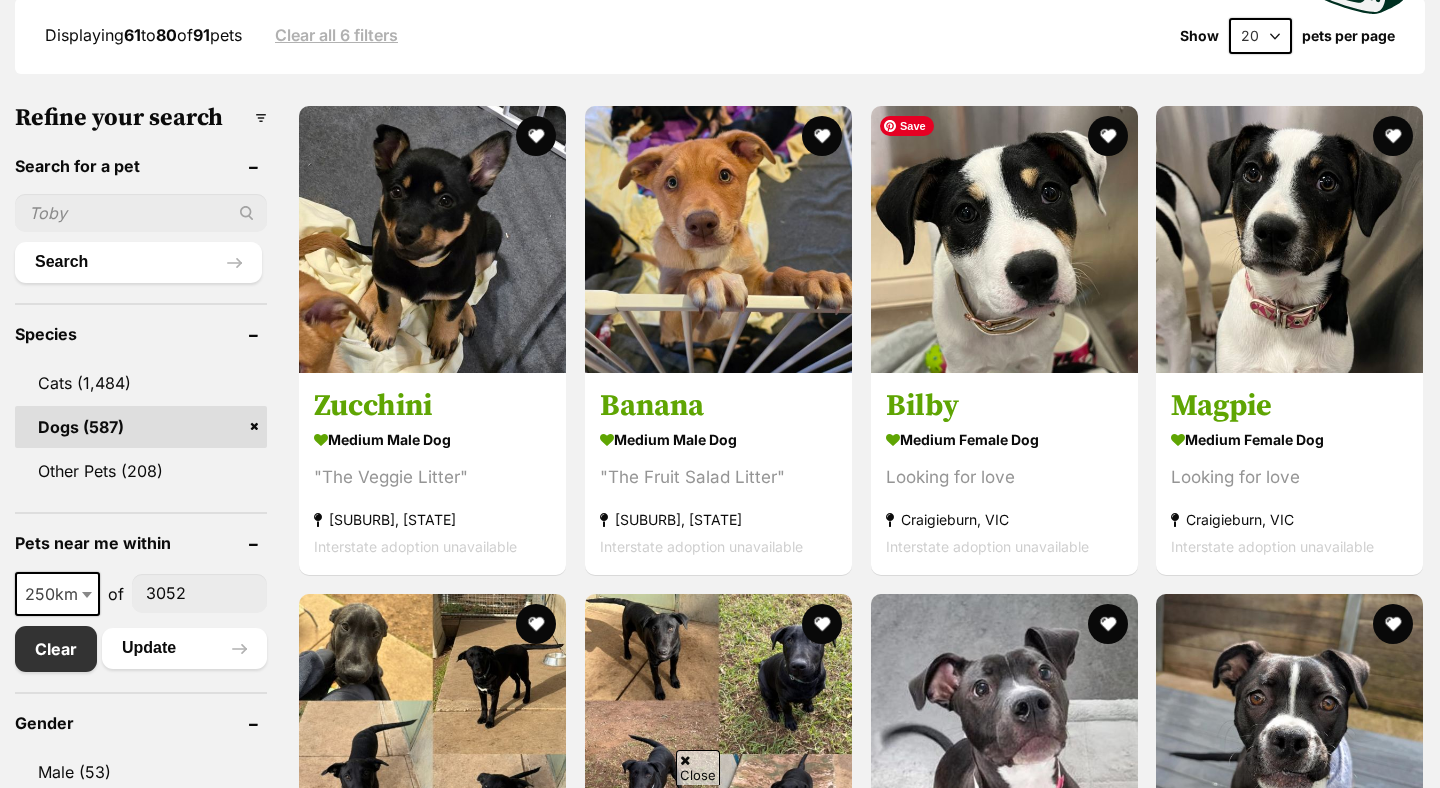 scroll, scrollTop: 547, scrollLeft: 0, axis: vertical 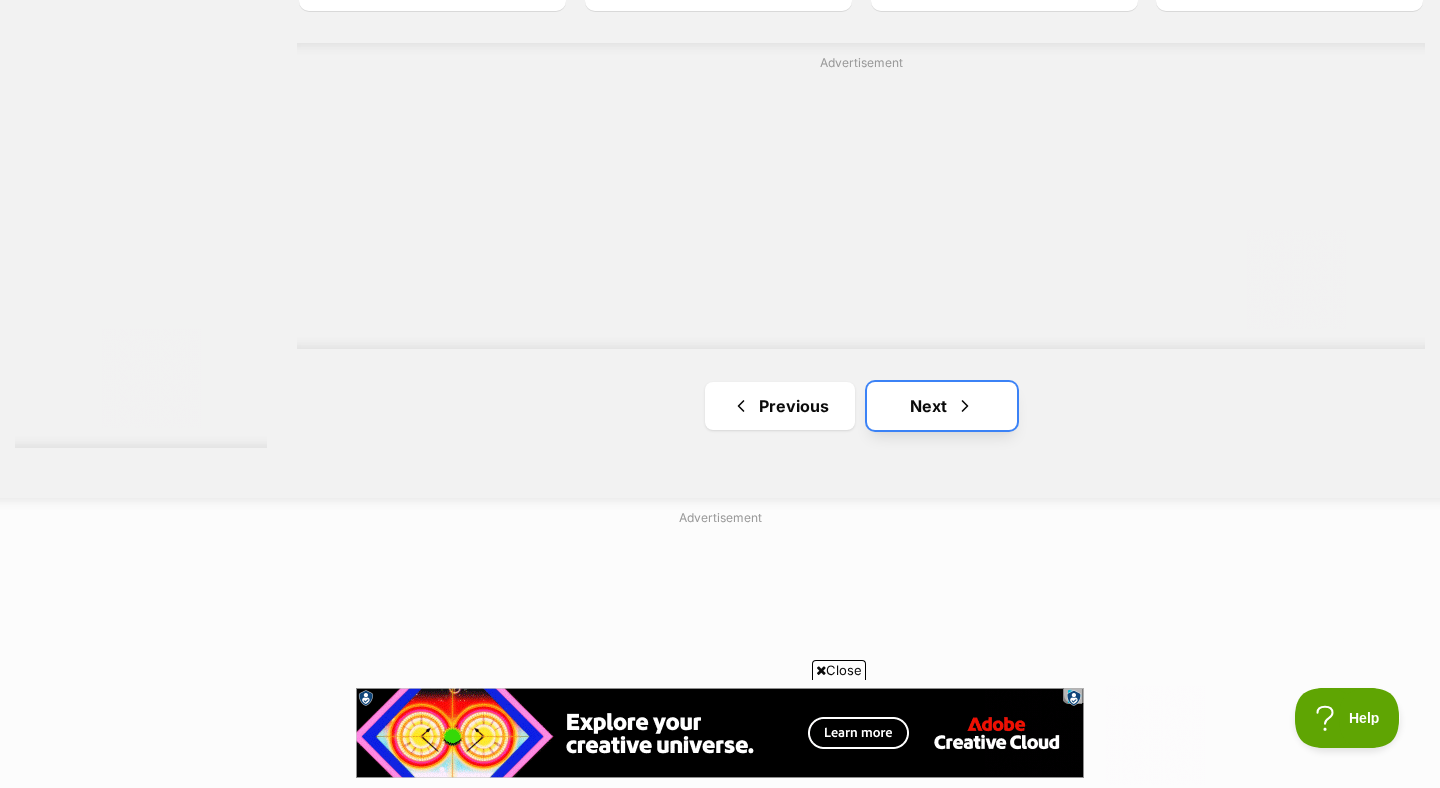 click at bounding box center (965, 406) 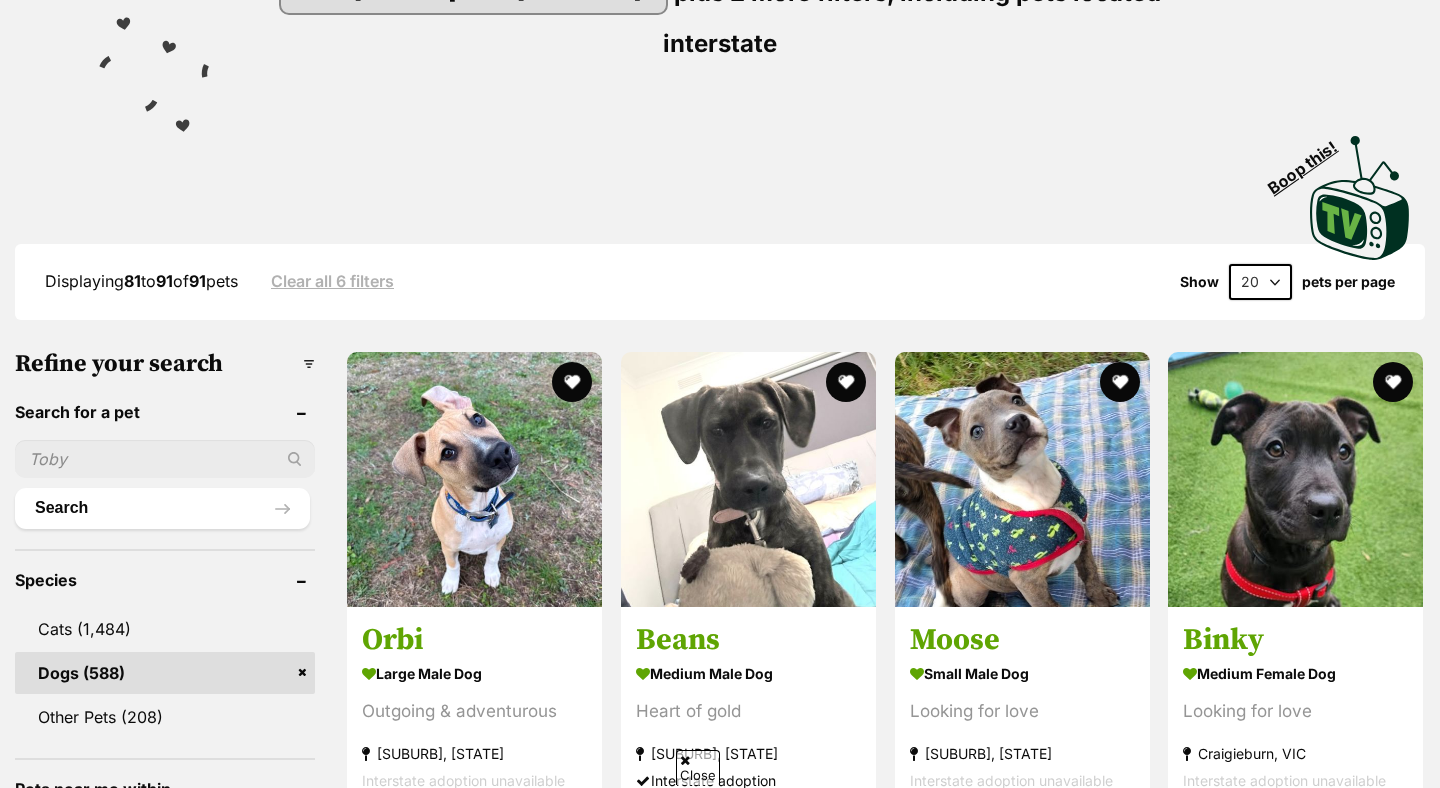 scroll, scrollTop: 349, scrollLeft: 0, axis: vertical 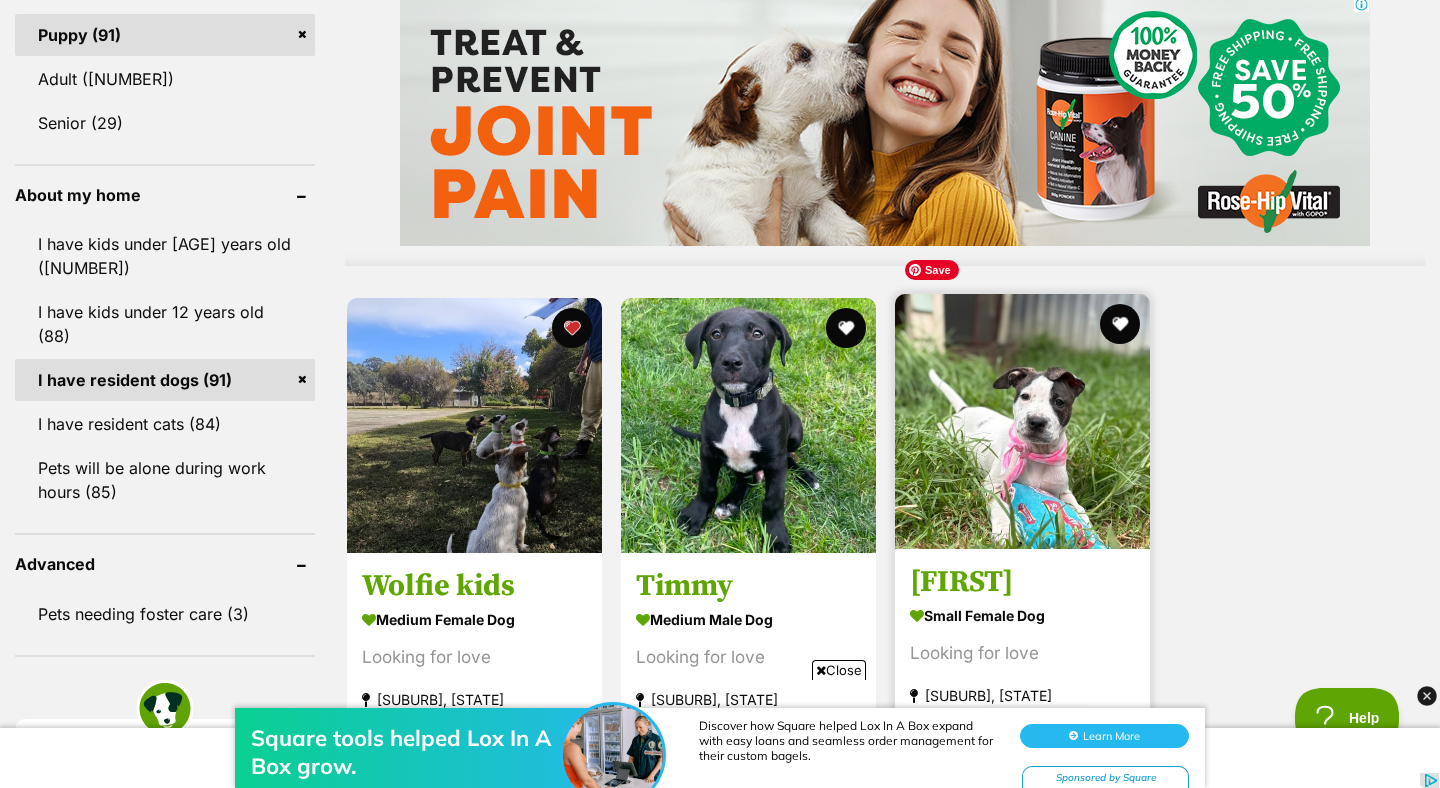 click at bounding box center [1022, 421] 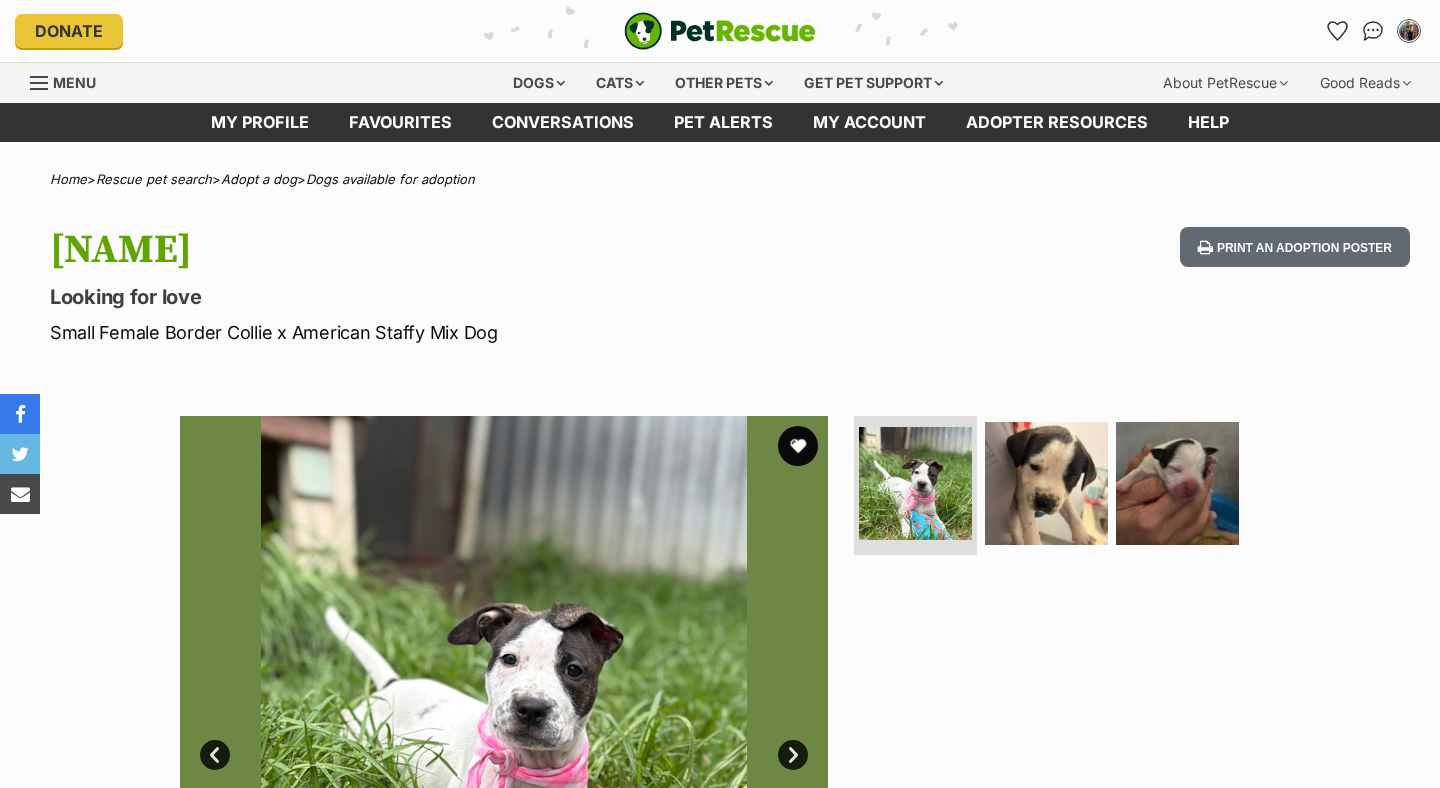 scroll, scrollTop: 0, scrollLeft: 0, axis: both 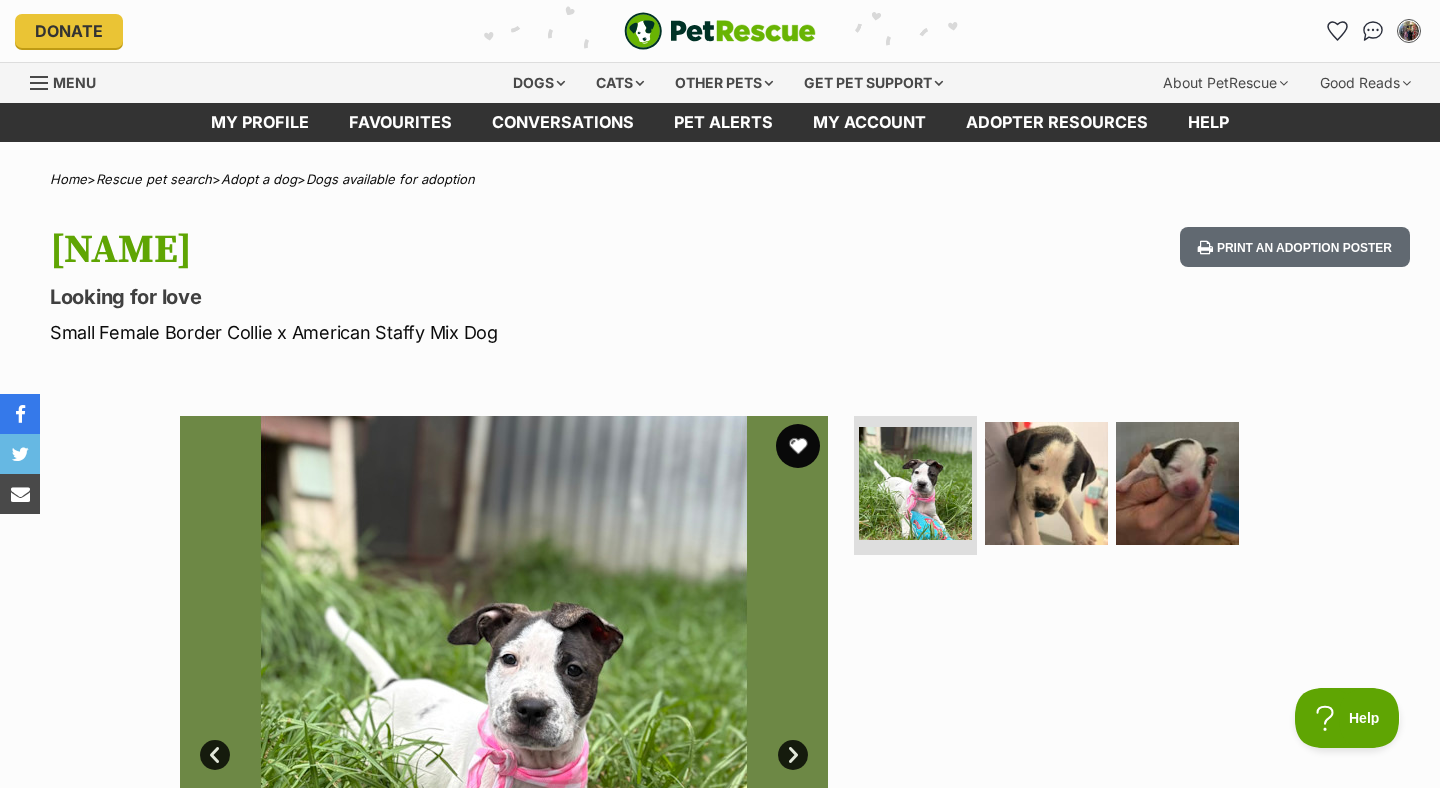 click at bounding box center (798, 446) 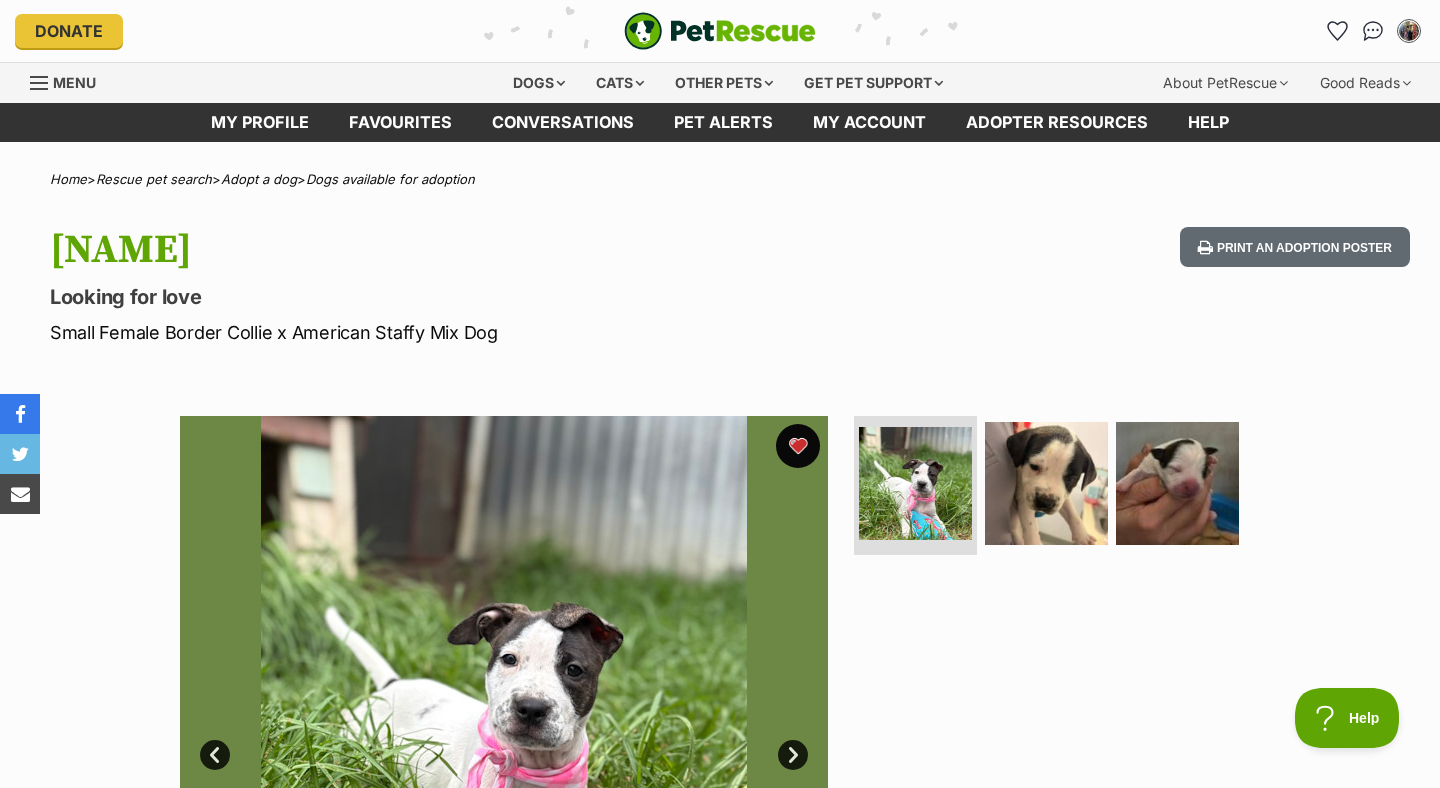 scroll, scrollTop: 0, scrollLeft: 0, axis: both 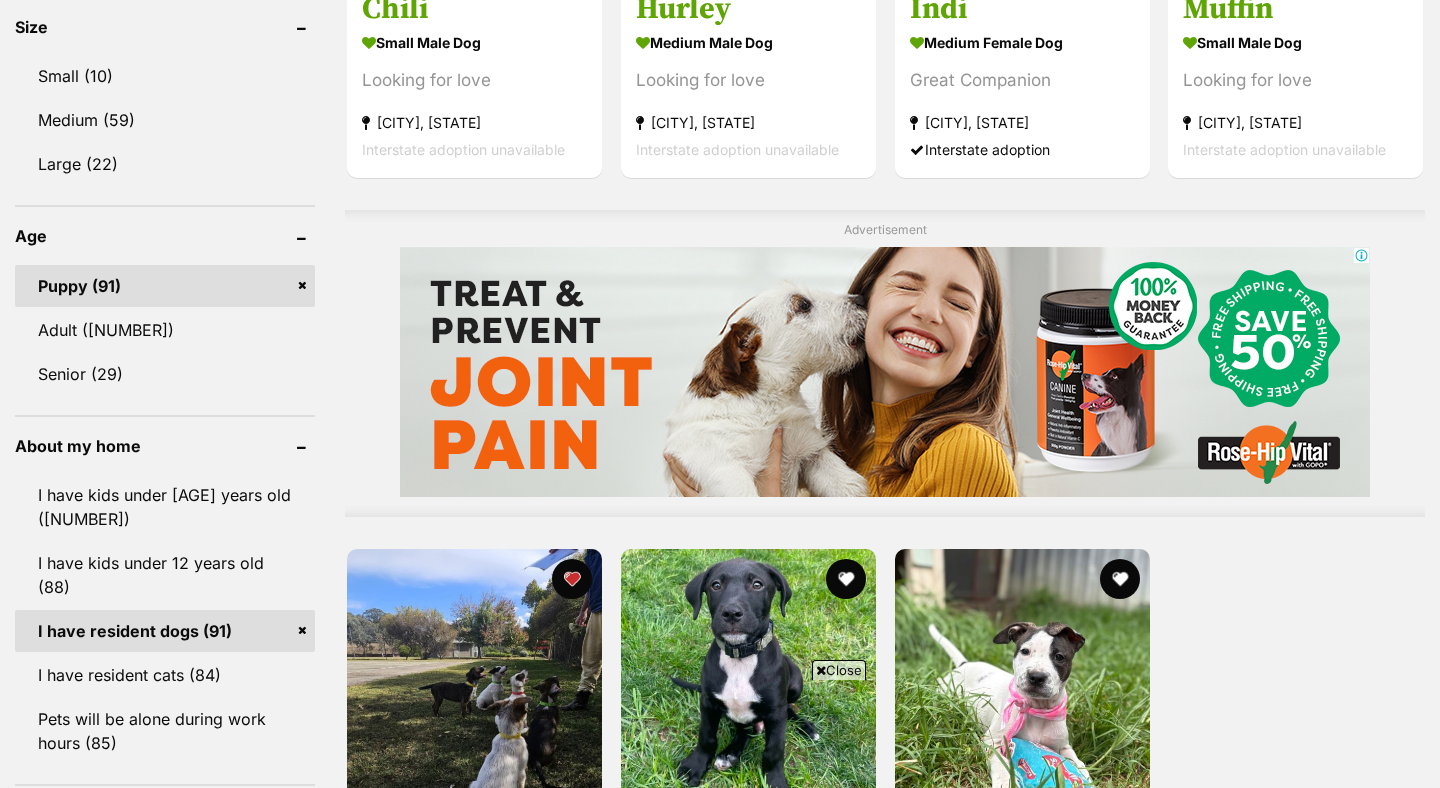 click on "Puppy (91)" at bounding box center (165, 286) 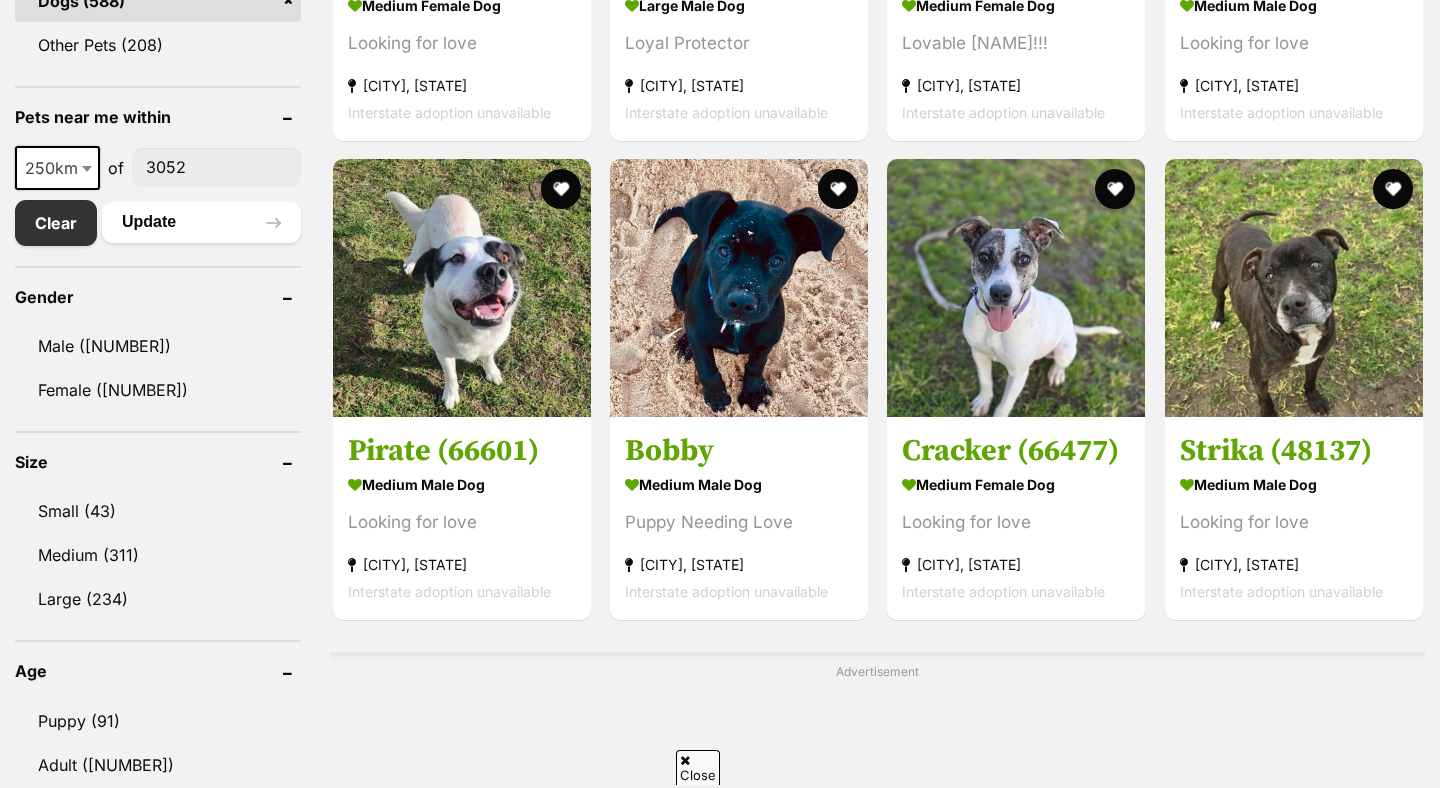 scroll, scrollTop: 989, scrollLeft: 0, axis: vertical 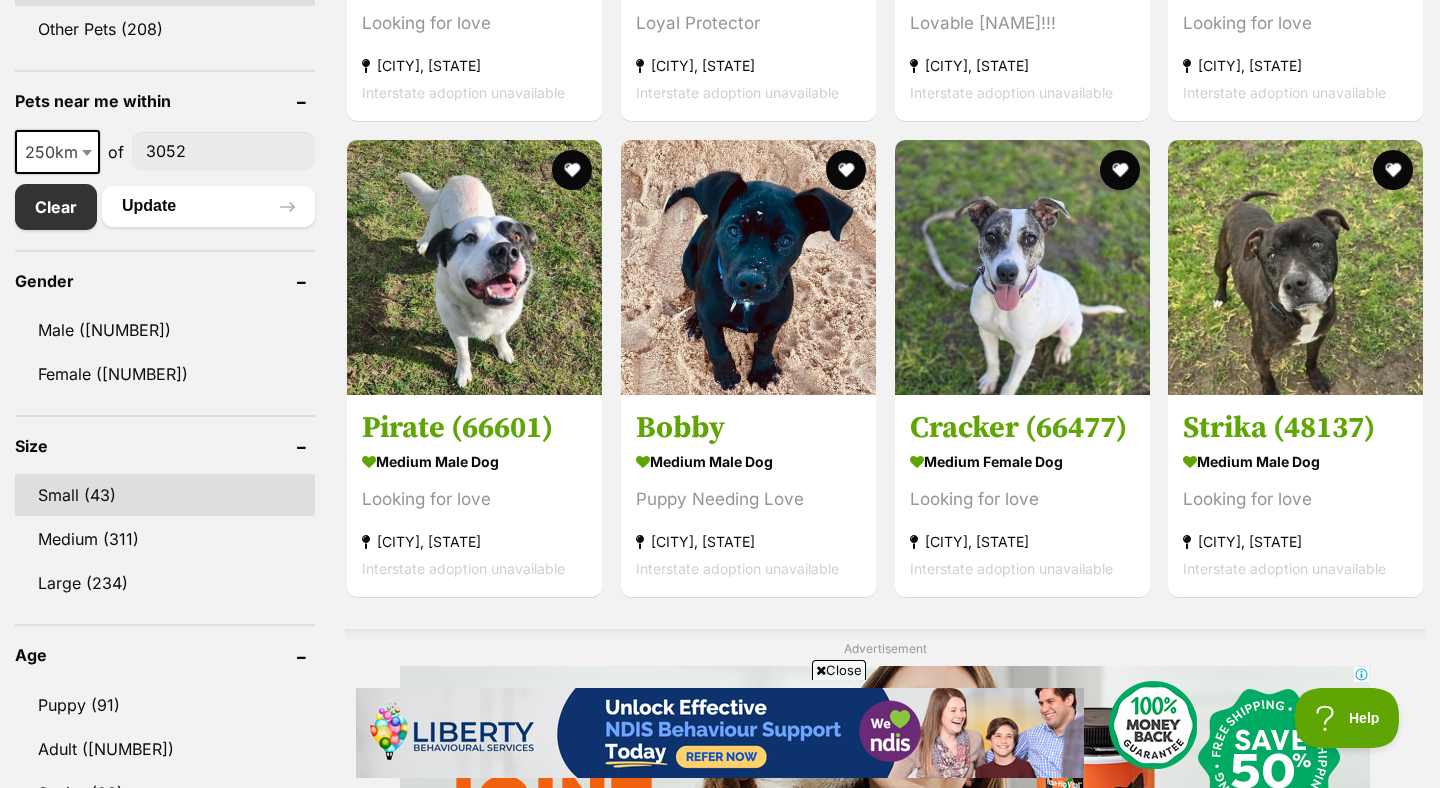 click on "Small (43)" at bounding box center (165, 495) 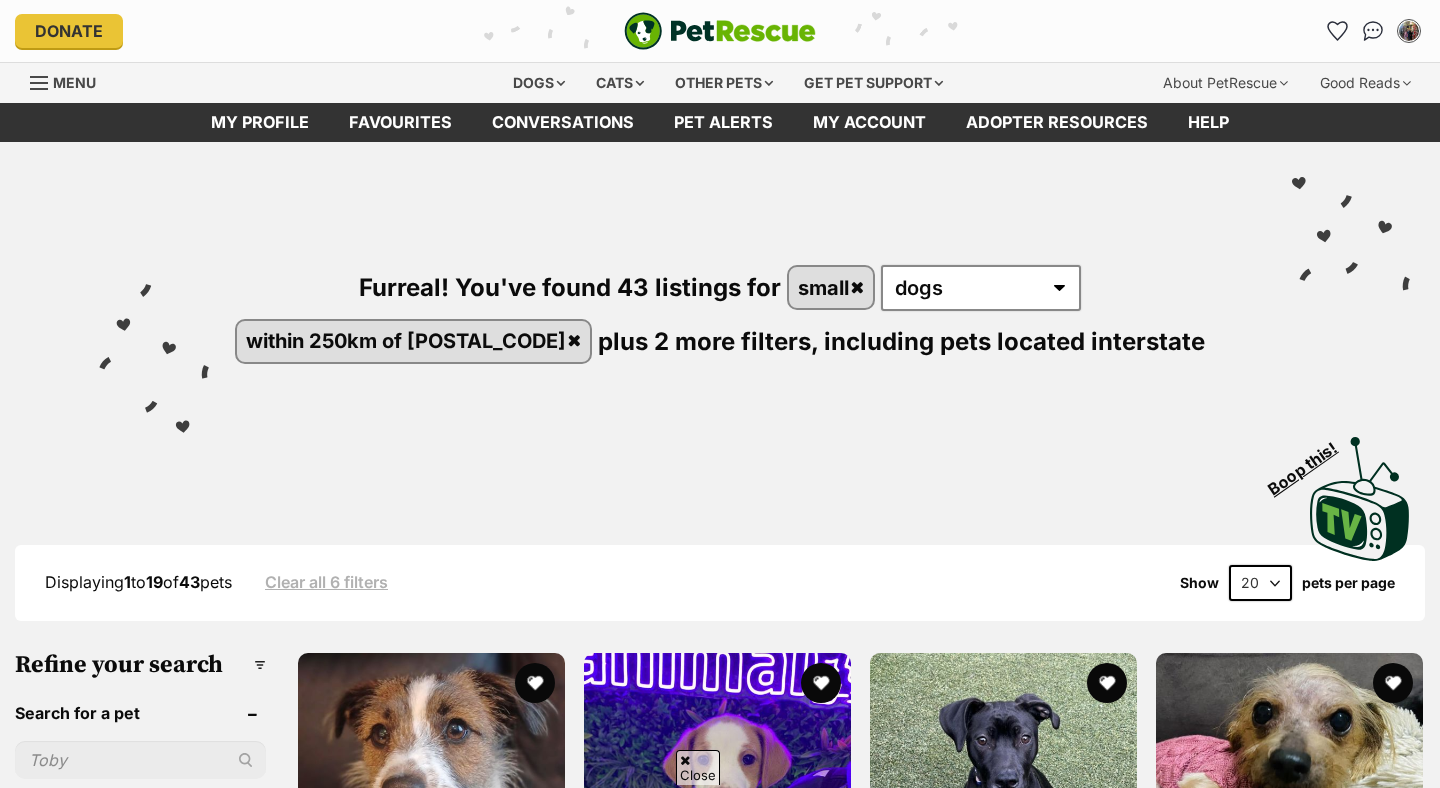 scroll, scrollTop: 345, scrollLeft: 0, axis: vertical 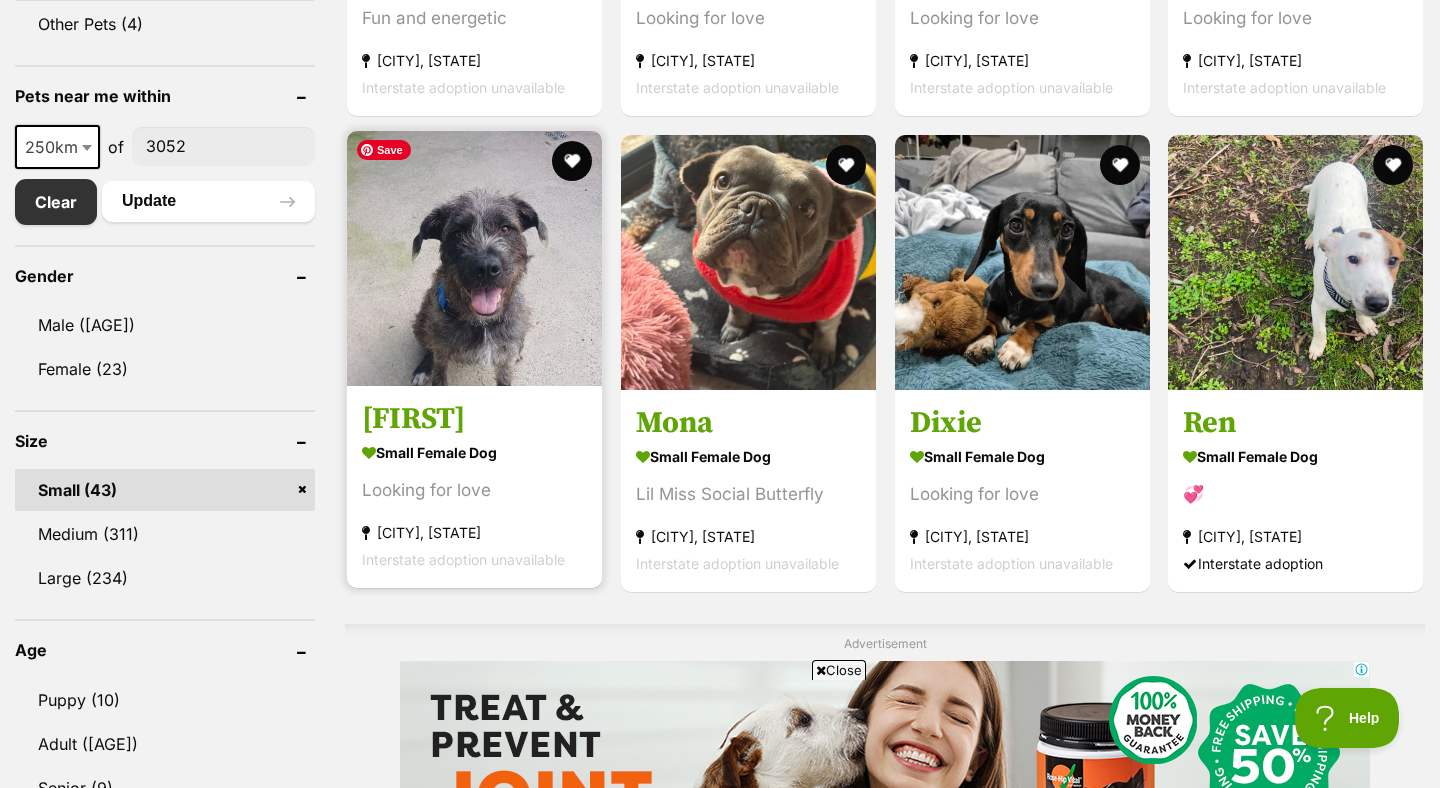 click at bounding box center (474, 258) 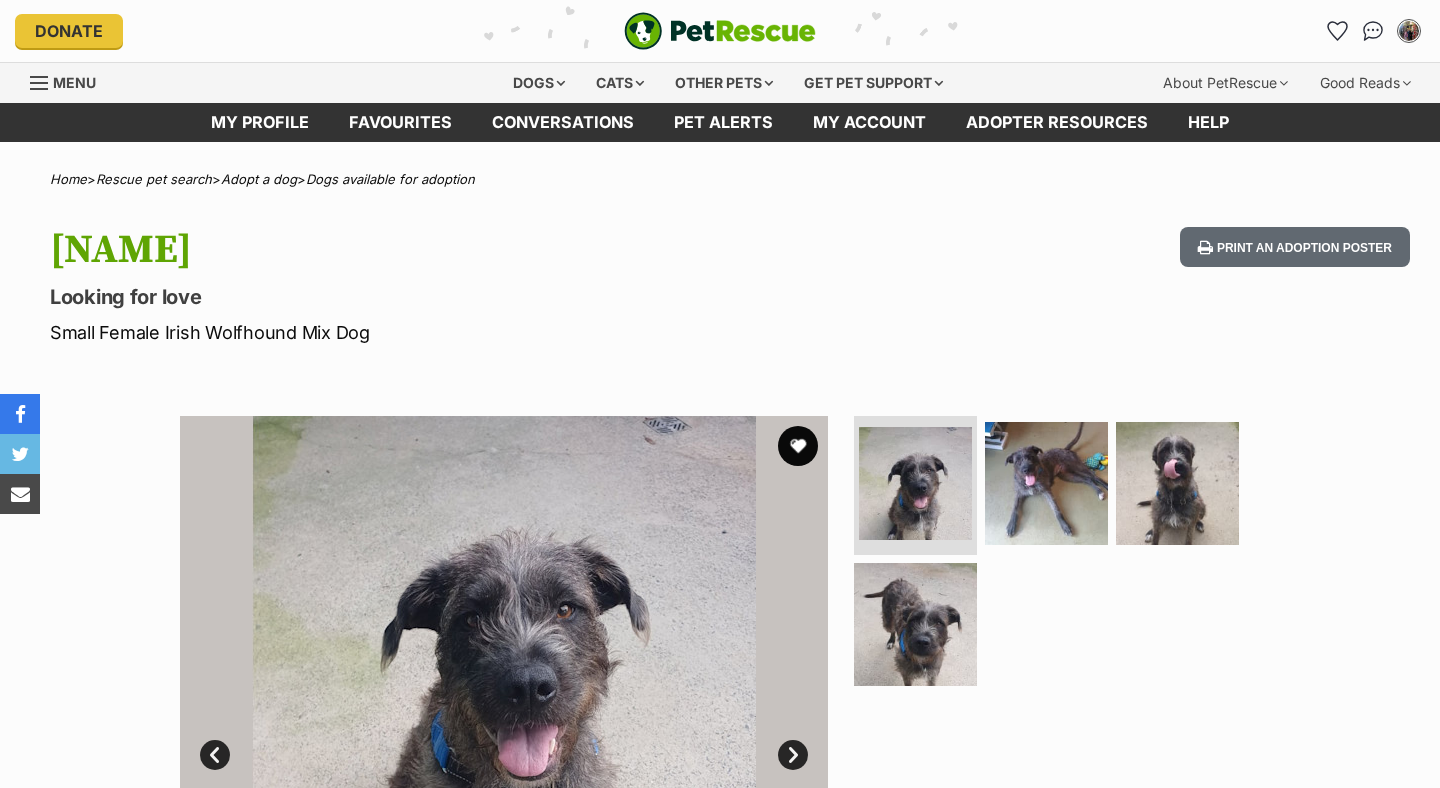 scroll, scrollTop: 0, scrollLeft: 0, axis: both 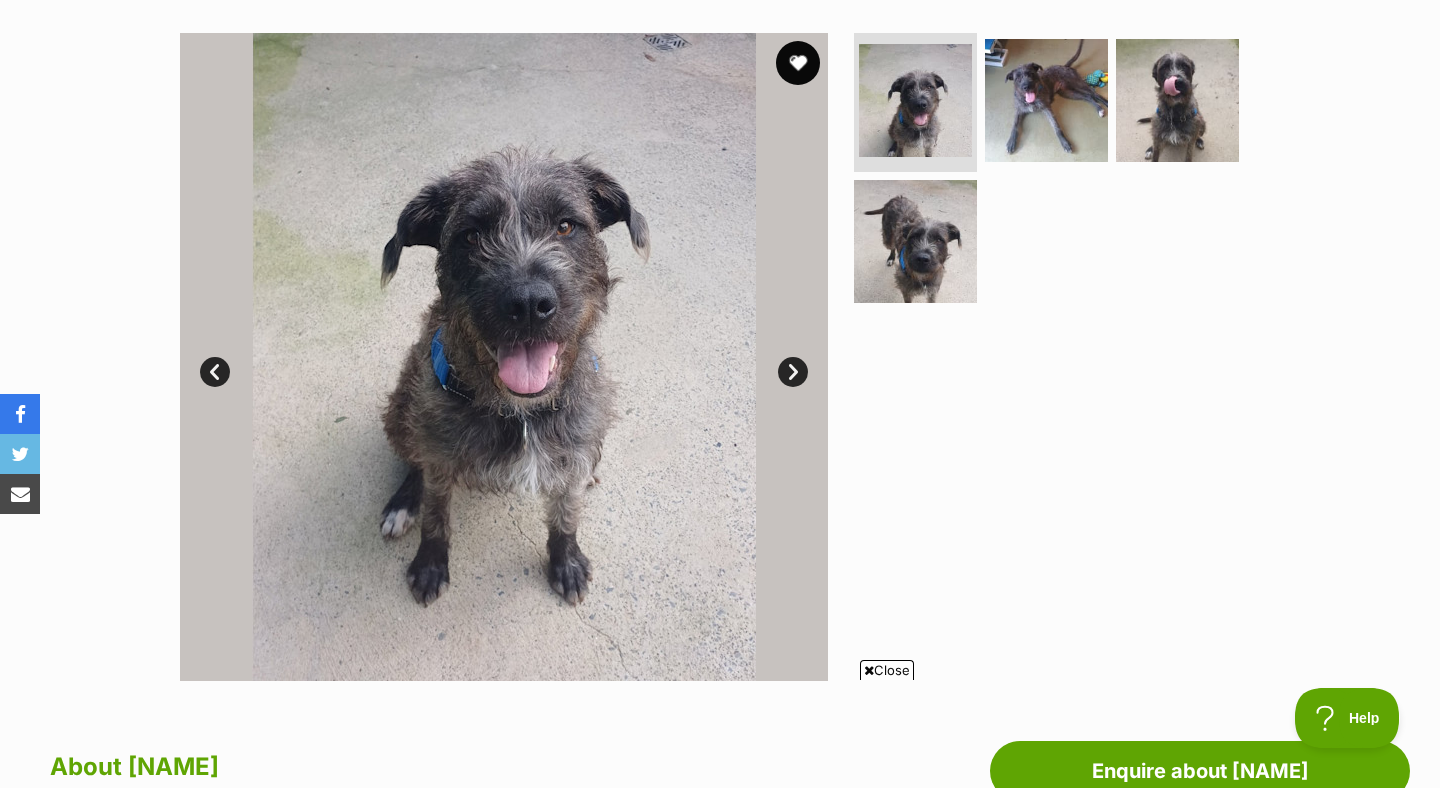 click at bounding box center [798, 63] 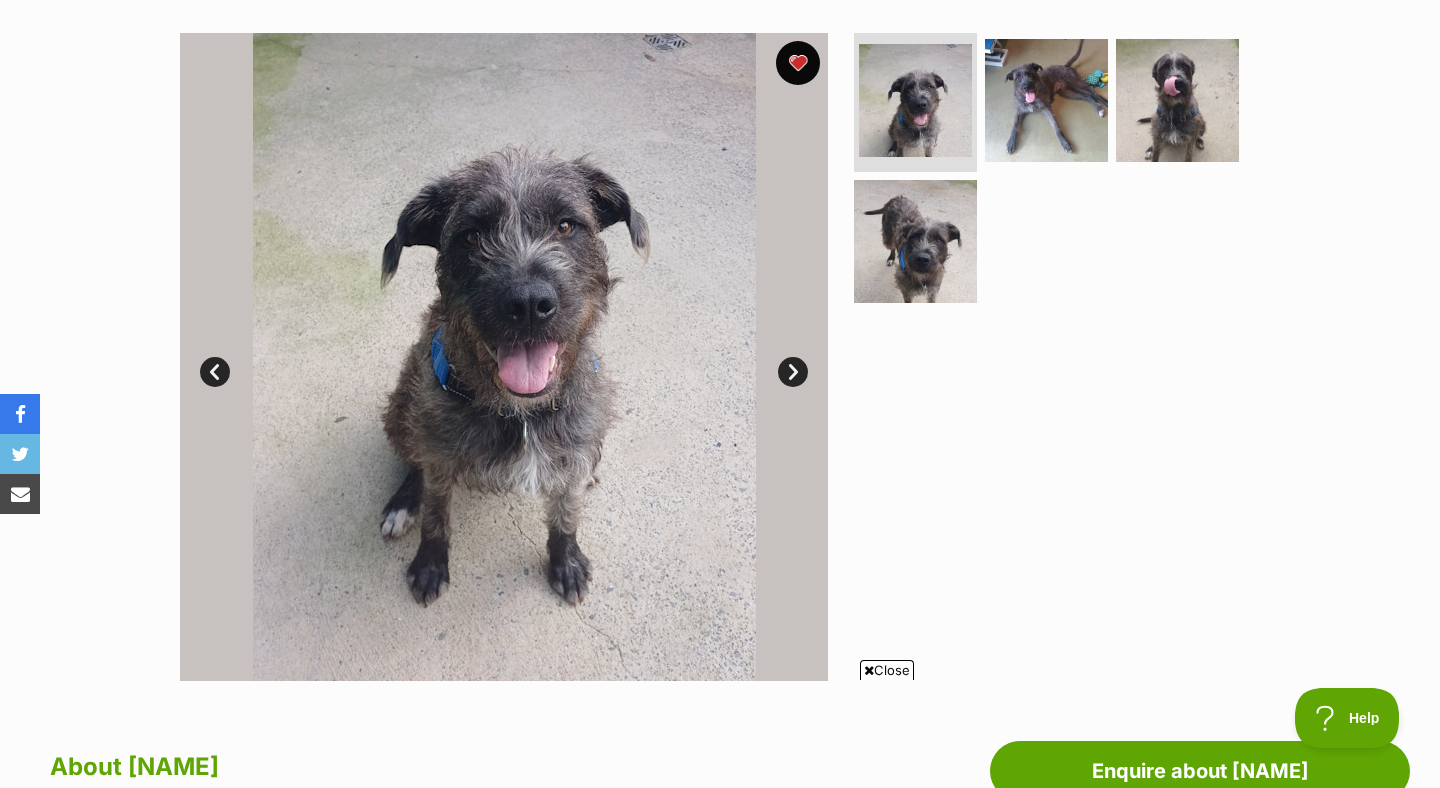 scroll, scrollTop: 0, scrollLeft: 0, axis: both 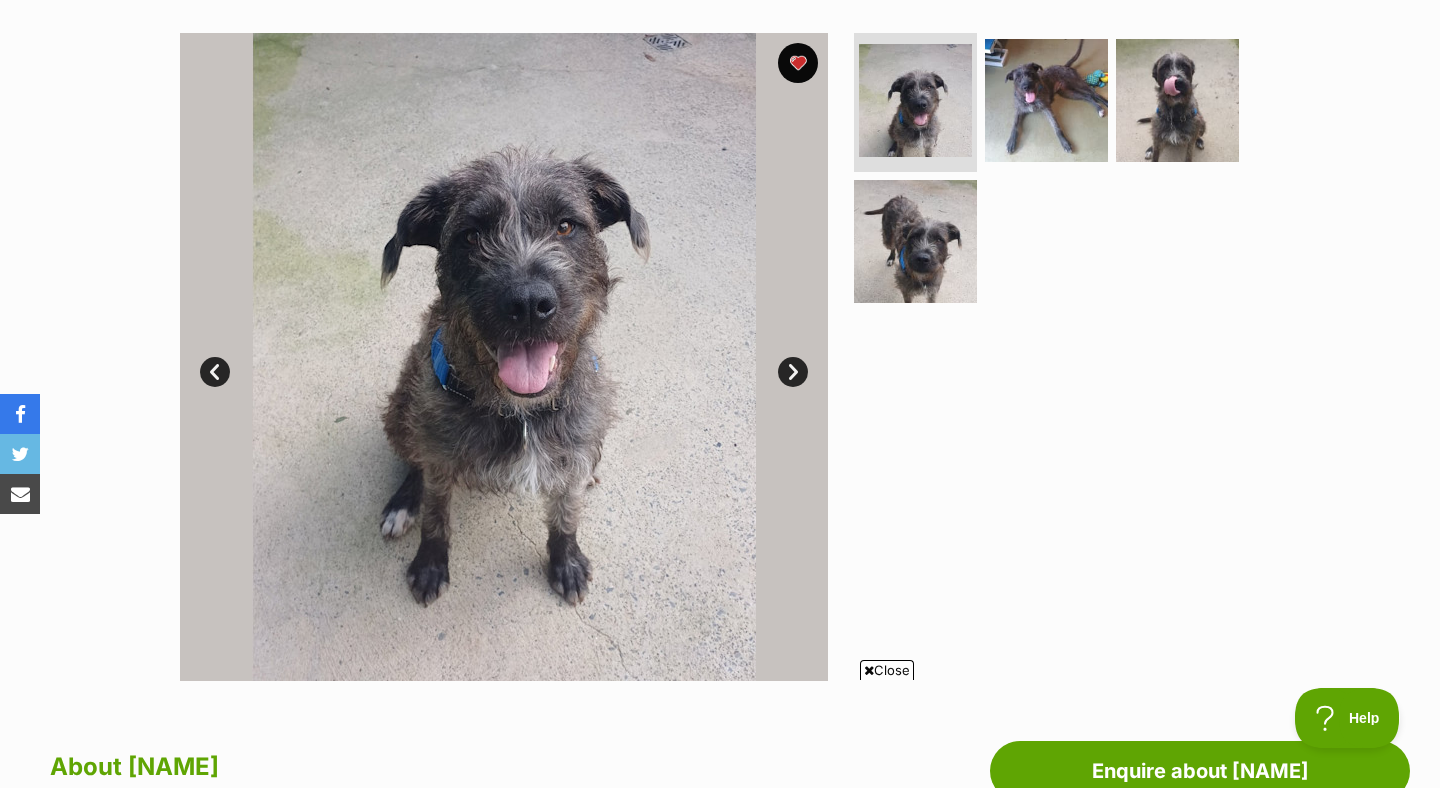 click on "Next" at bounding box center [793, 372] 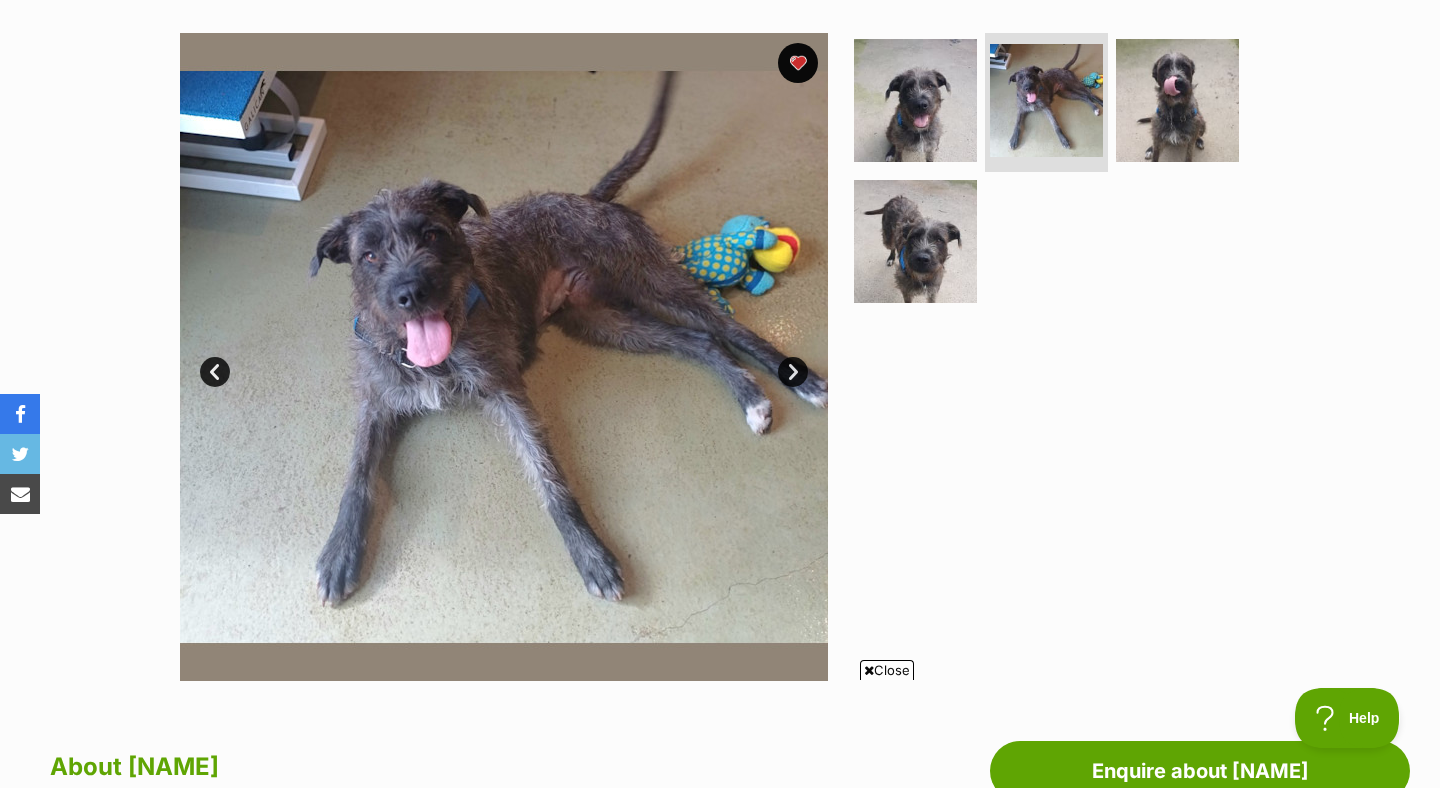 click on "Next" at bounding box center (793, 372) 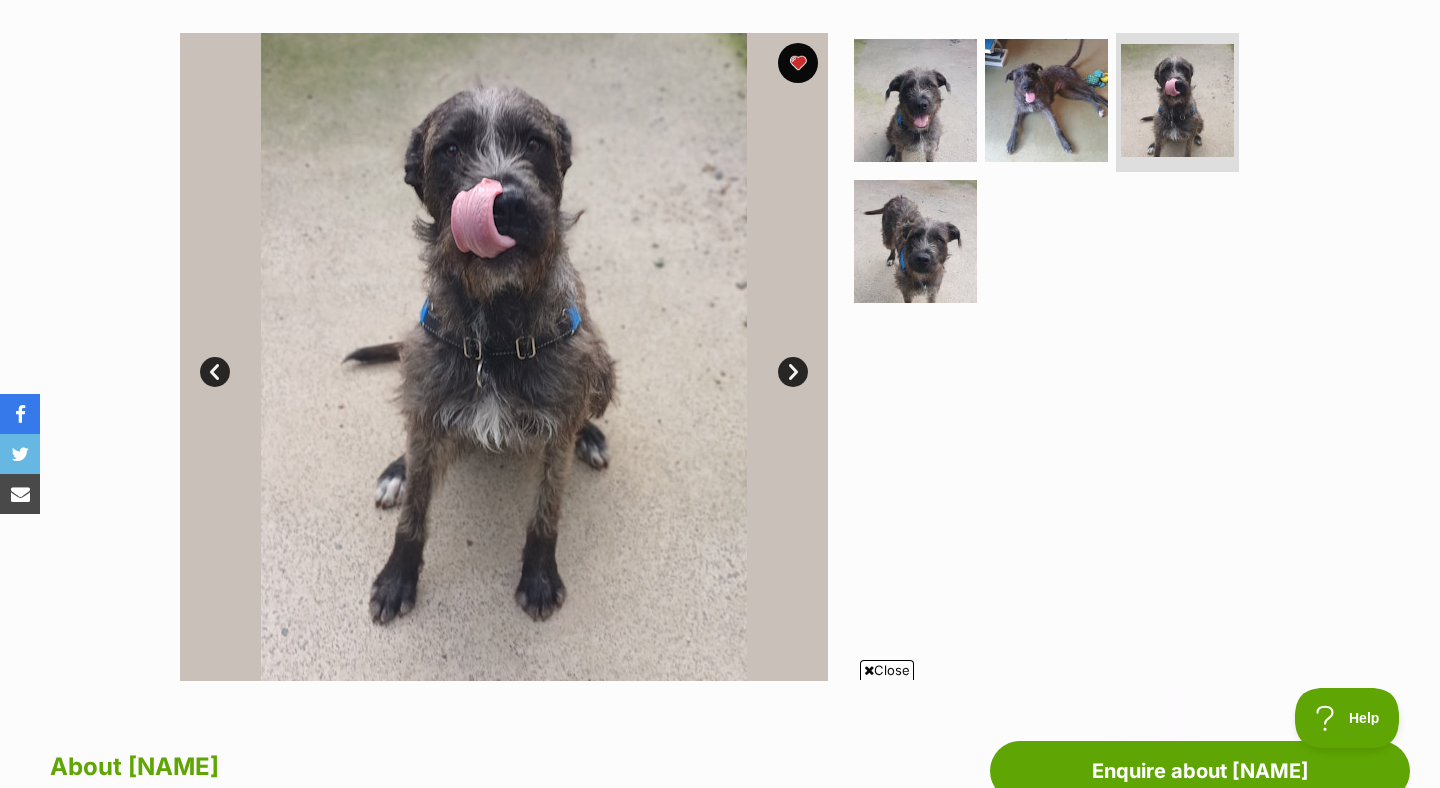 scroll, scrollTop: 0, scrollLeft: 0, axis: both 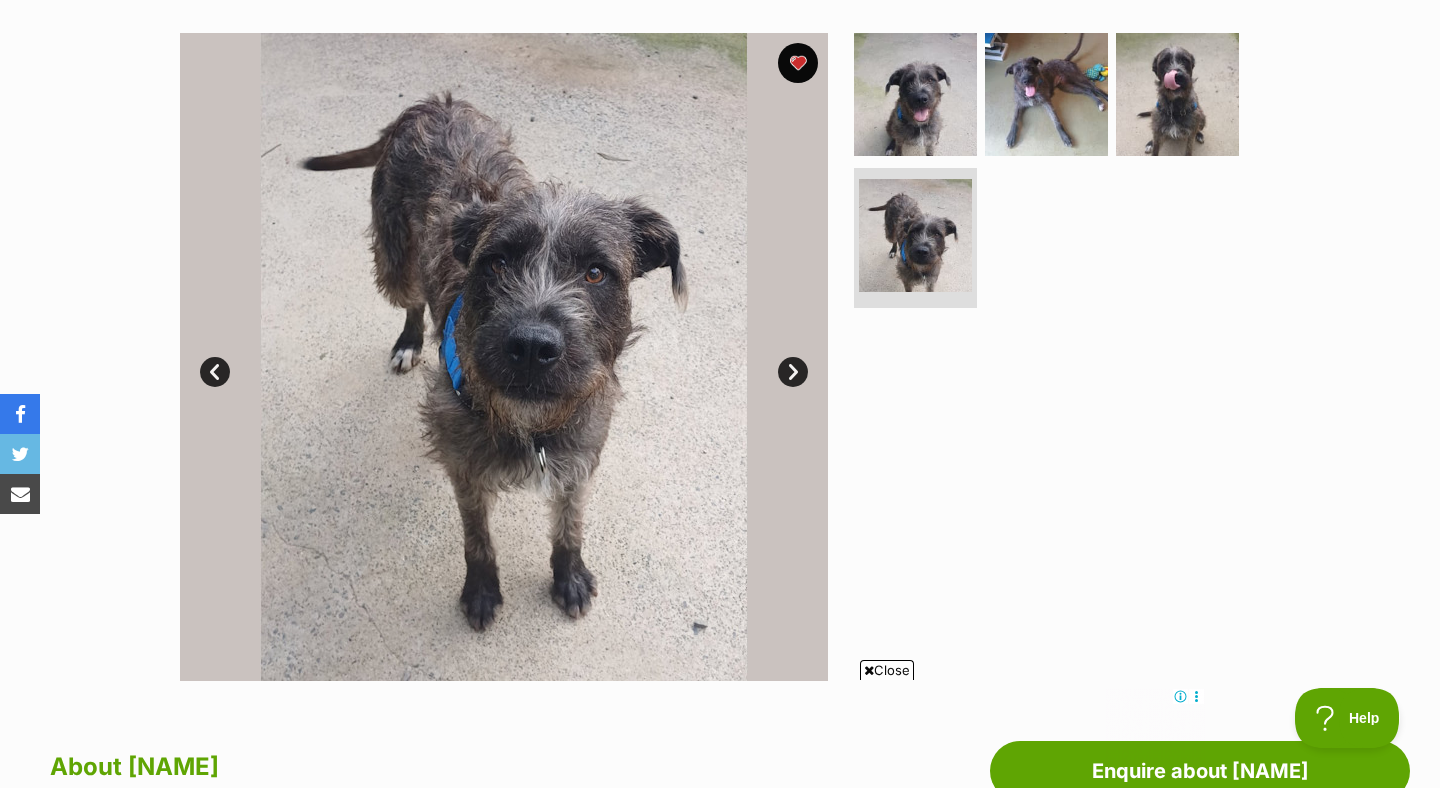 click on "Next" at bounding box center [793, 372] 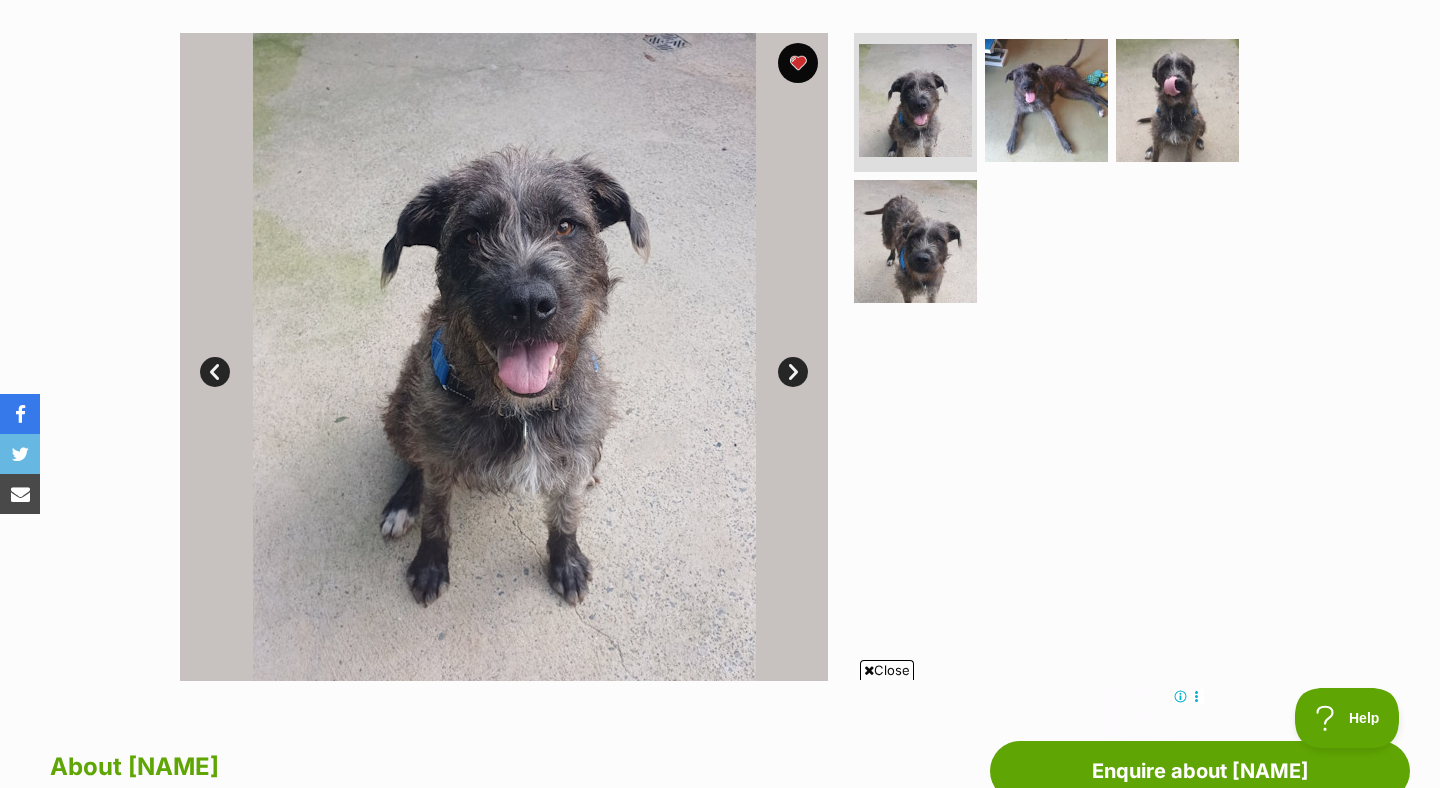 scroll, scrollTop: 0, scrollLeft: 0, axis: both 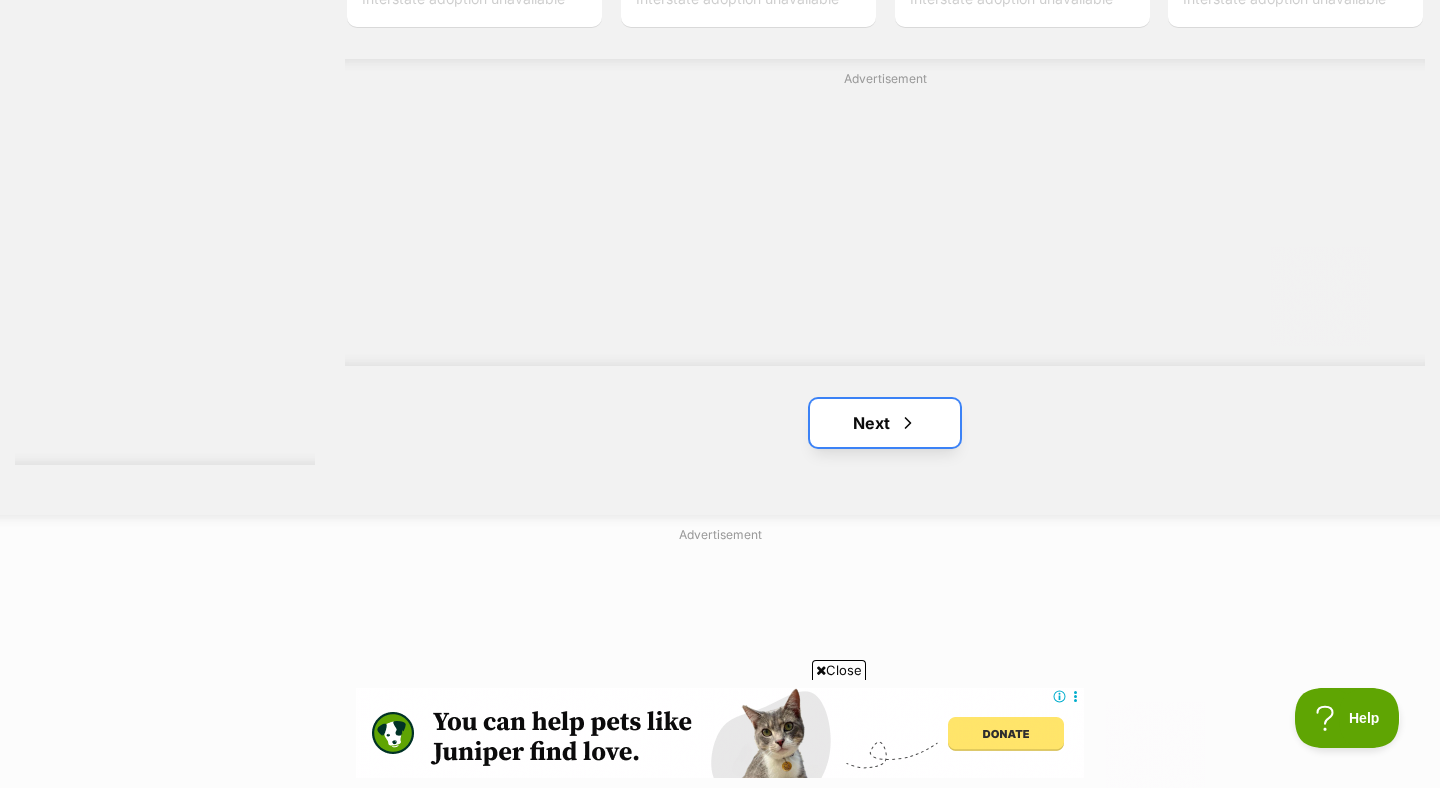 click at bounding box center [908, 423] 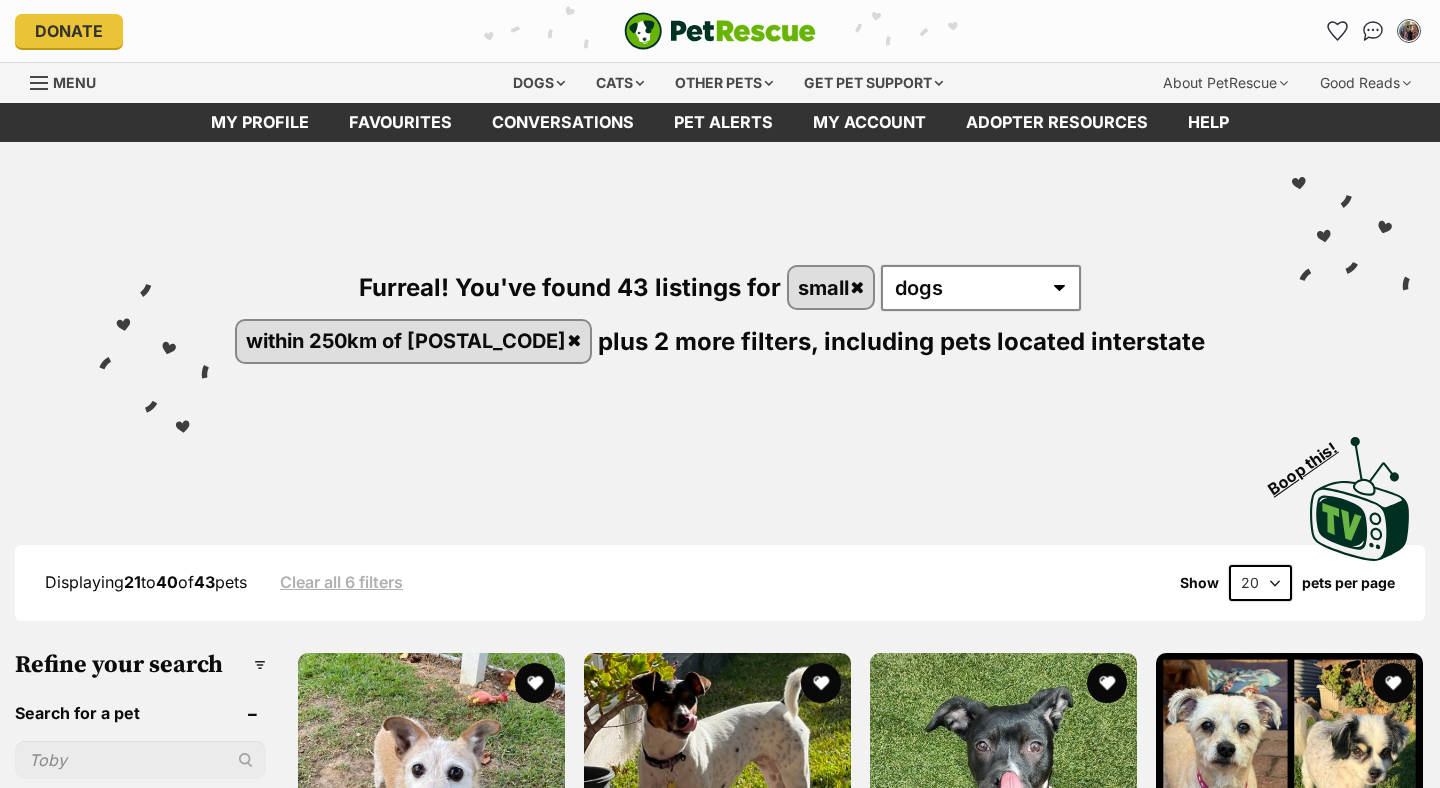 scroll, scrollTop: 0, scrollLeft: 0, axis: both 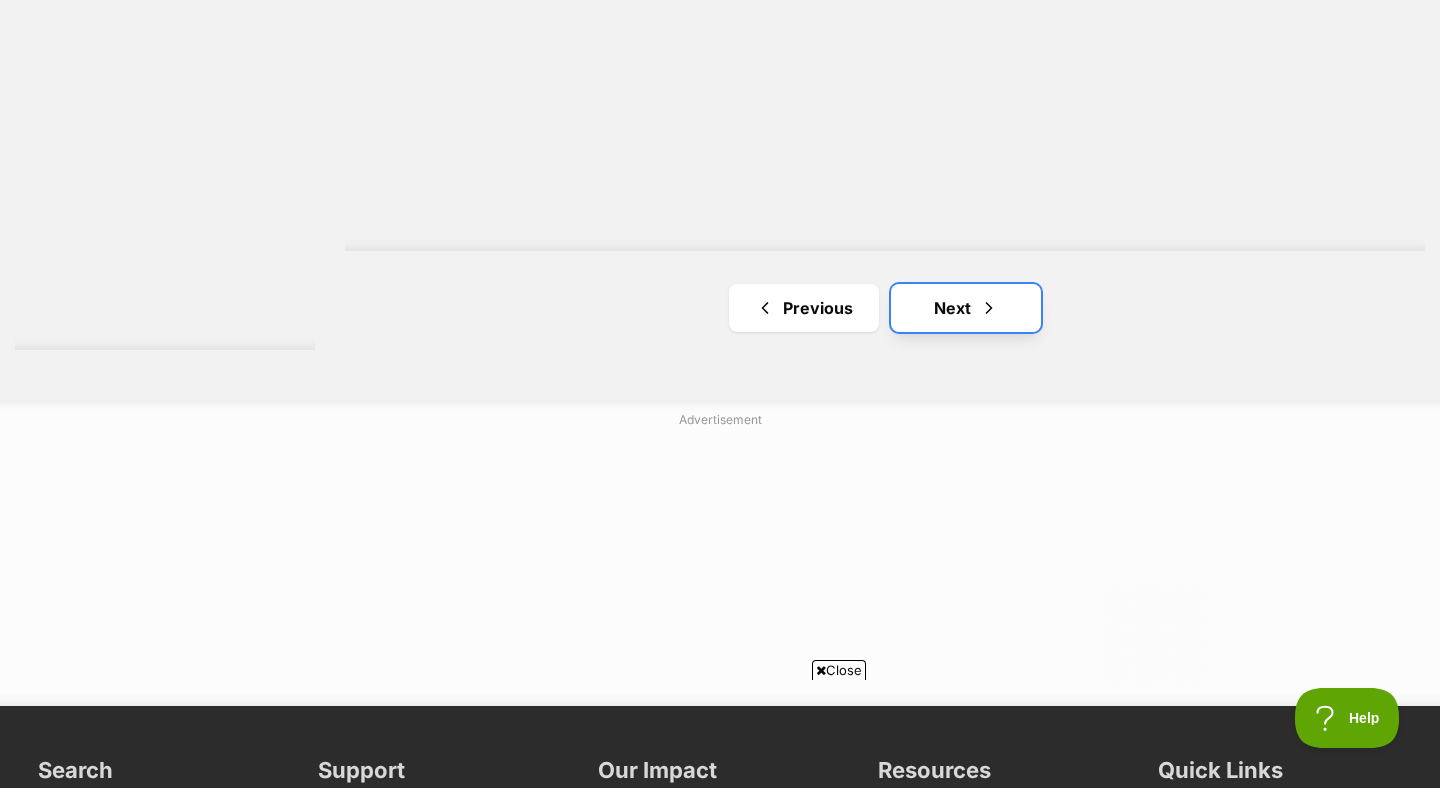 click at bounding box center (989, 308) 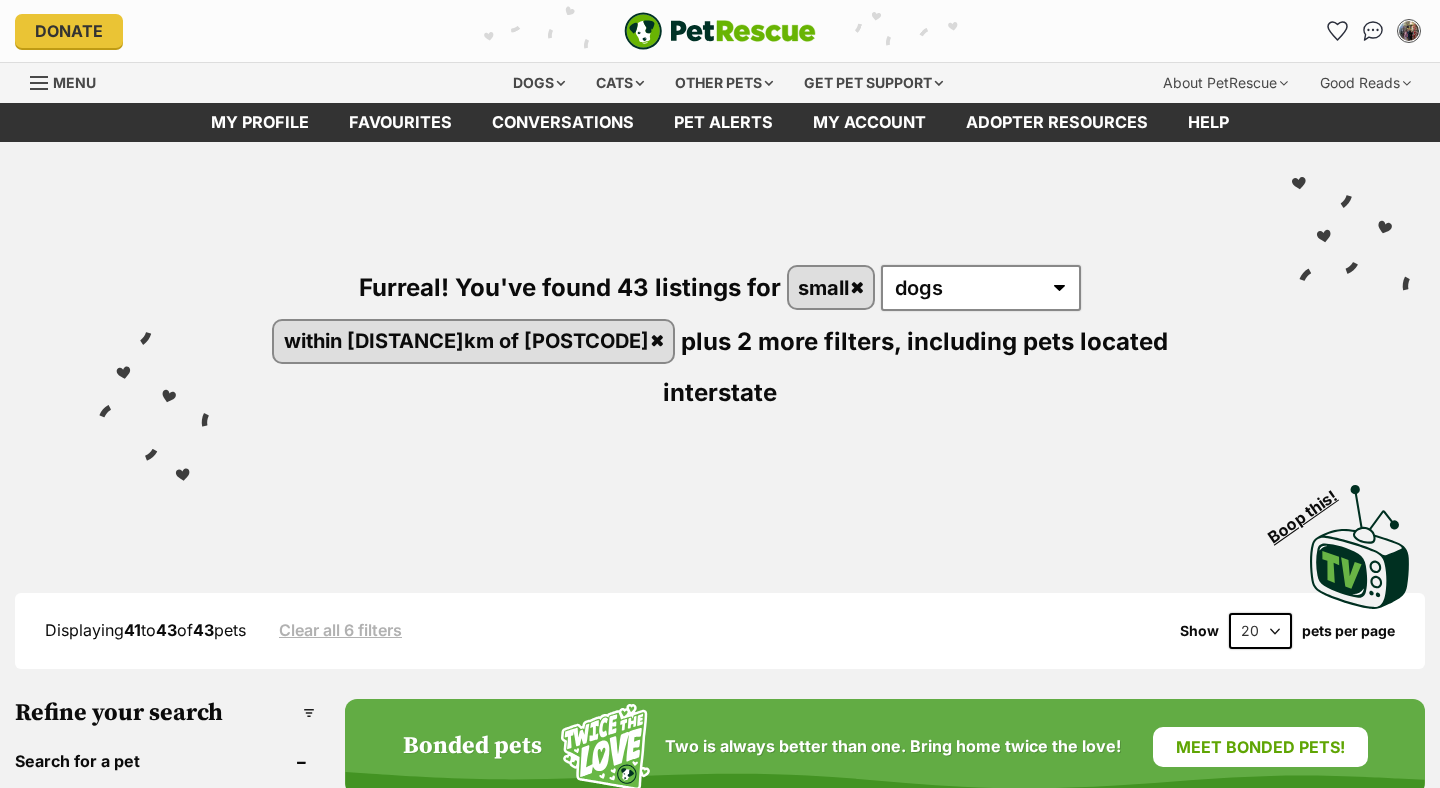 scroll, scrollTop: 0, scrollLeft: 0, axis: both 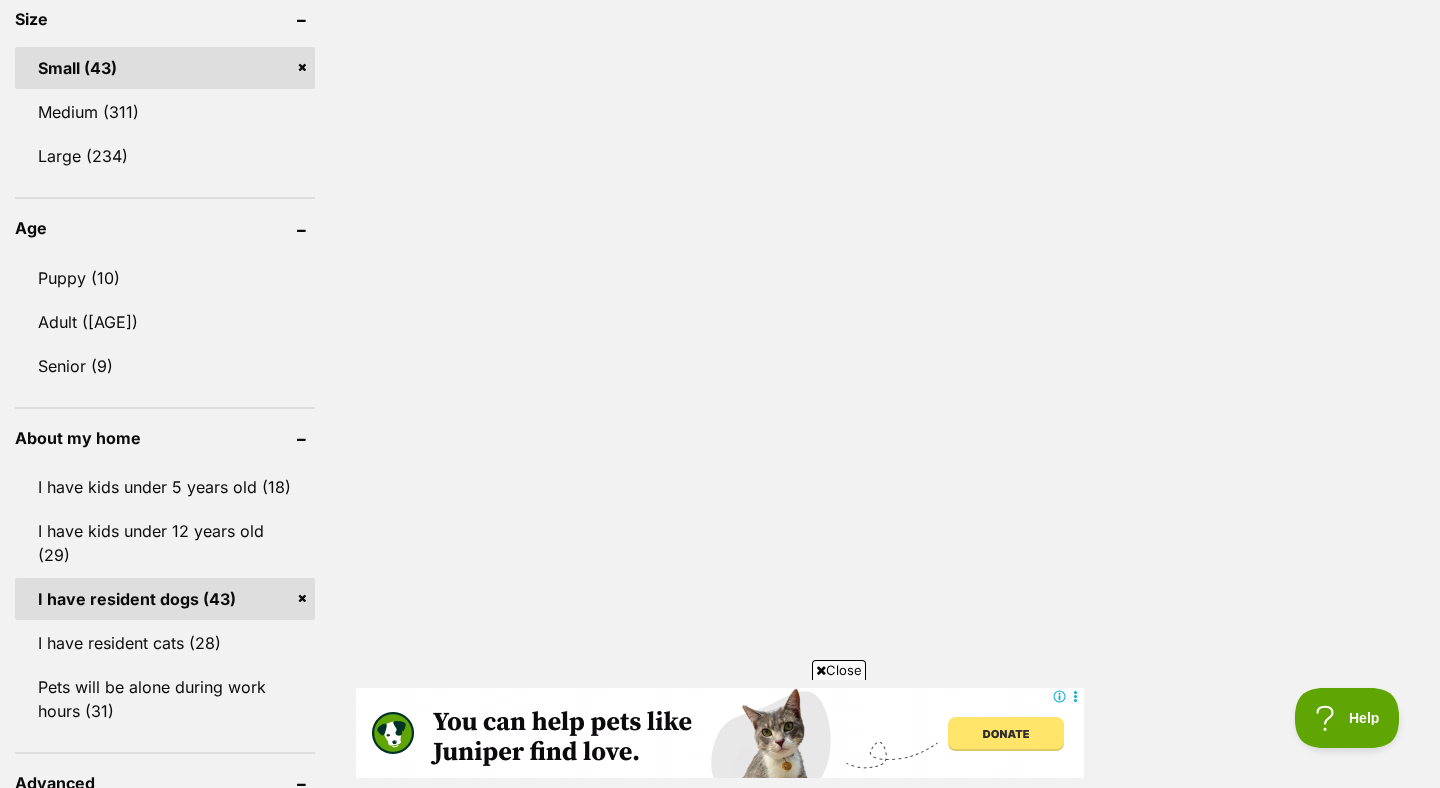 click on "Small (43)" at bounding box center [165, 68] 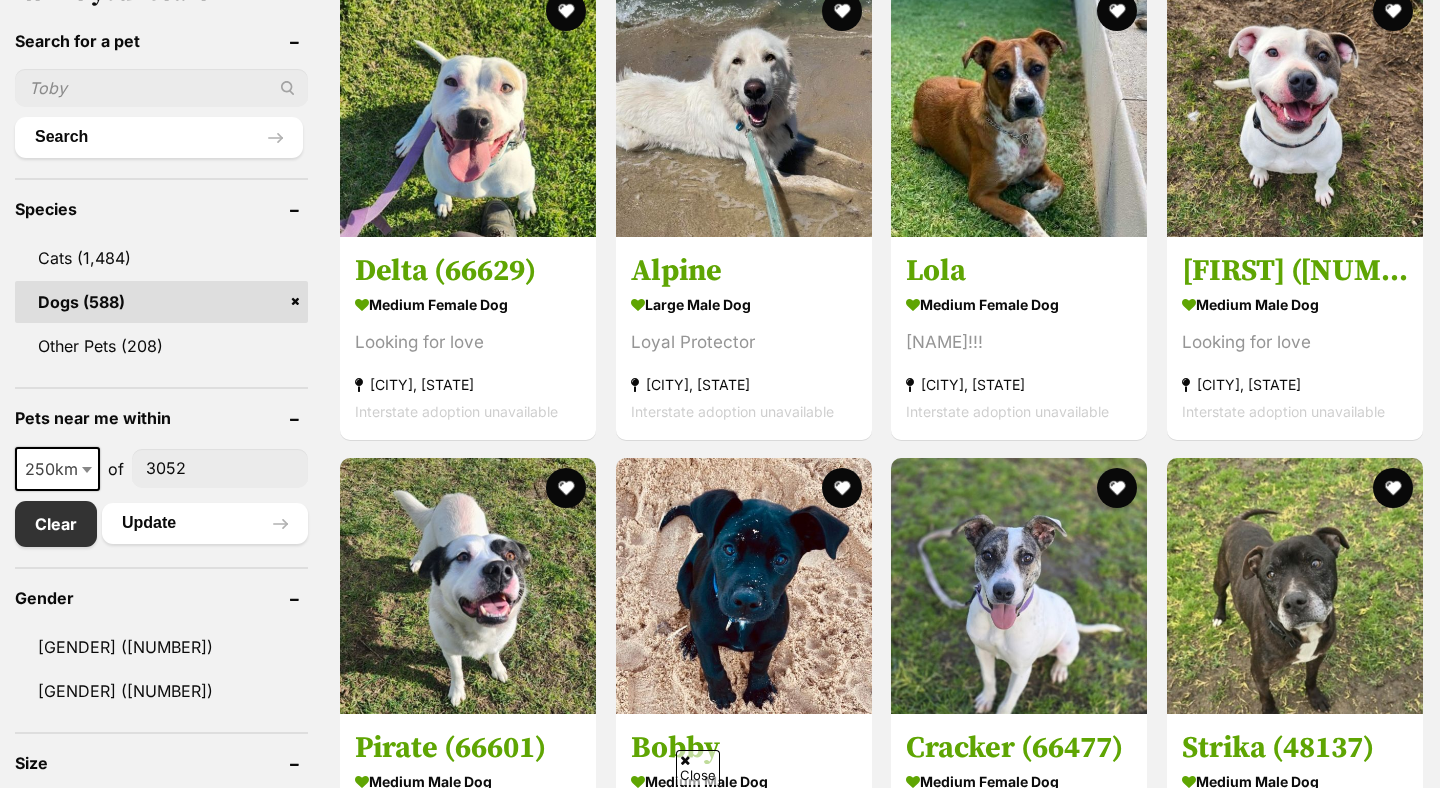 scroll, scrollTop: 720, scrollLeft: 0, axis: vertical 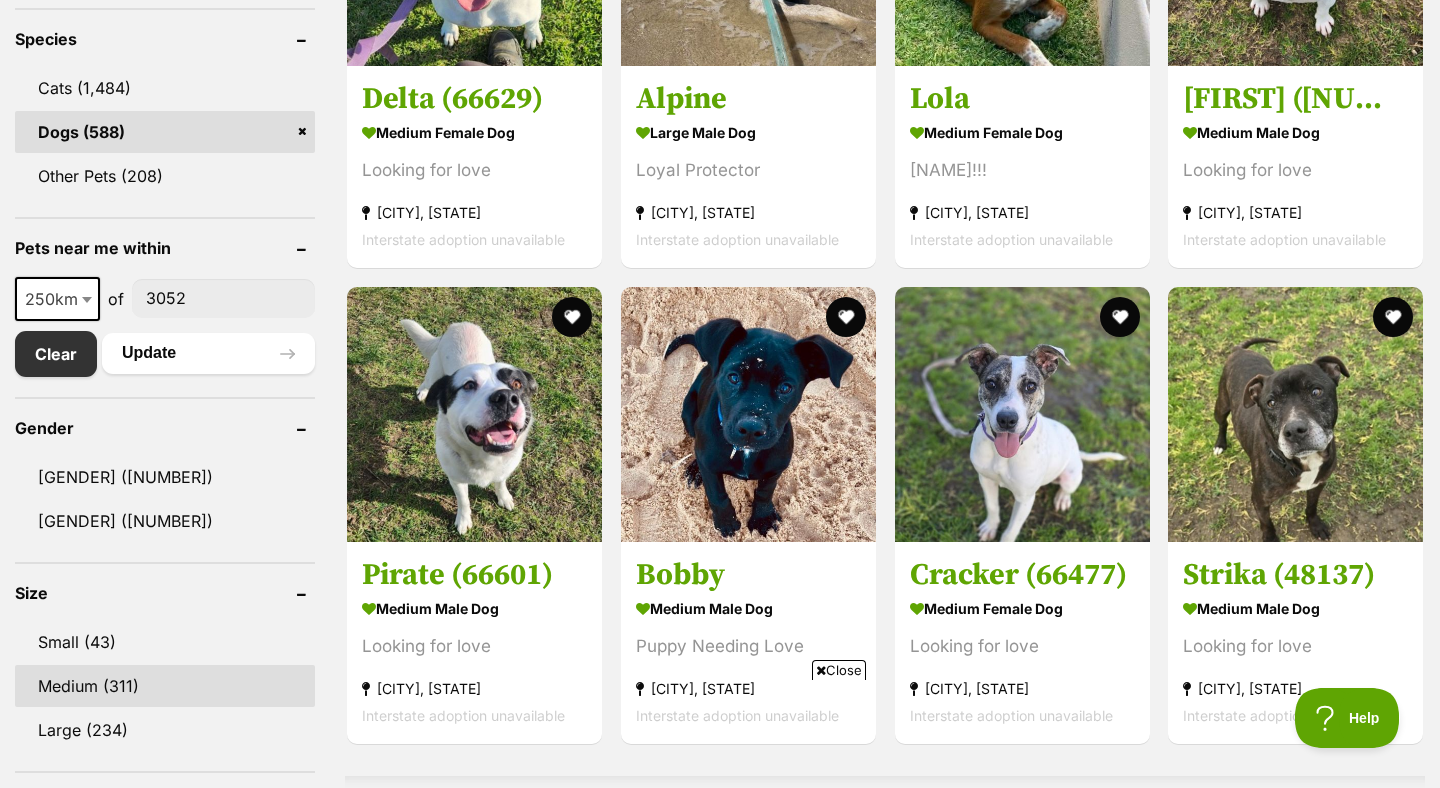 click on "Medium (311)" at bounding box center [165, 686] 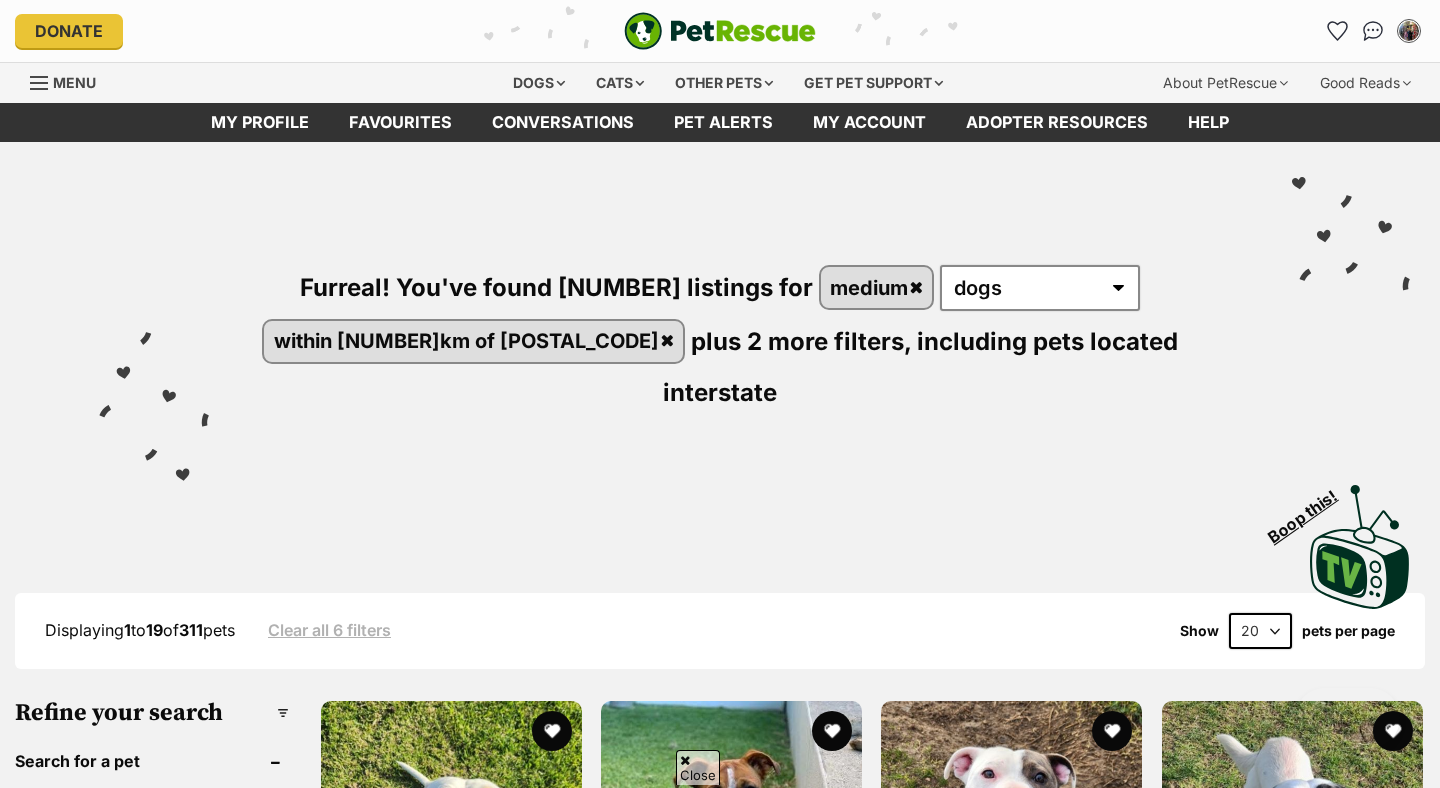 scroll, scrollTop: 893, scrollLeft: 0, axis: vertical 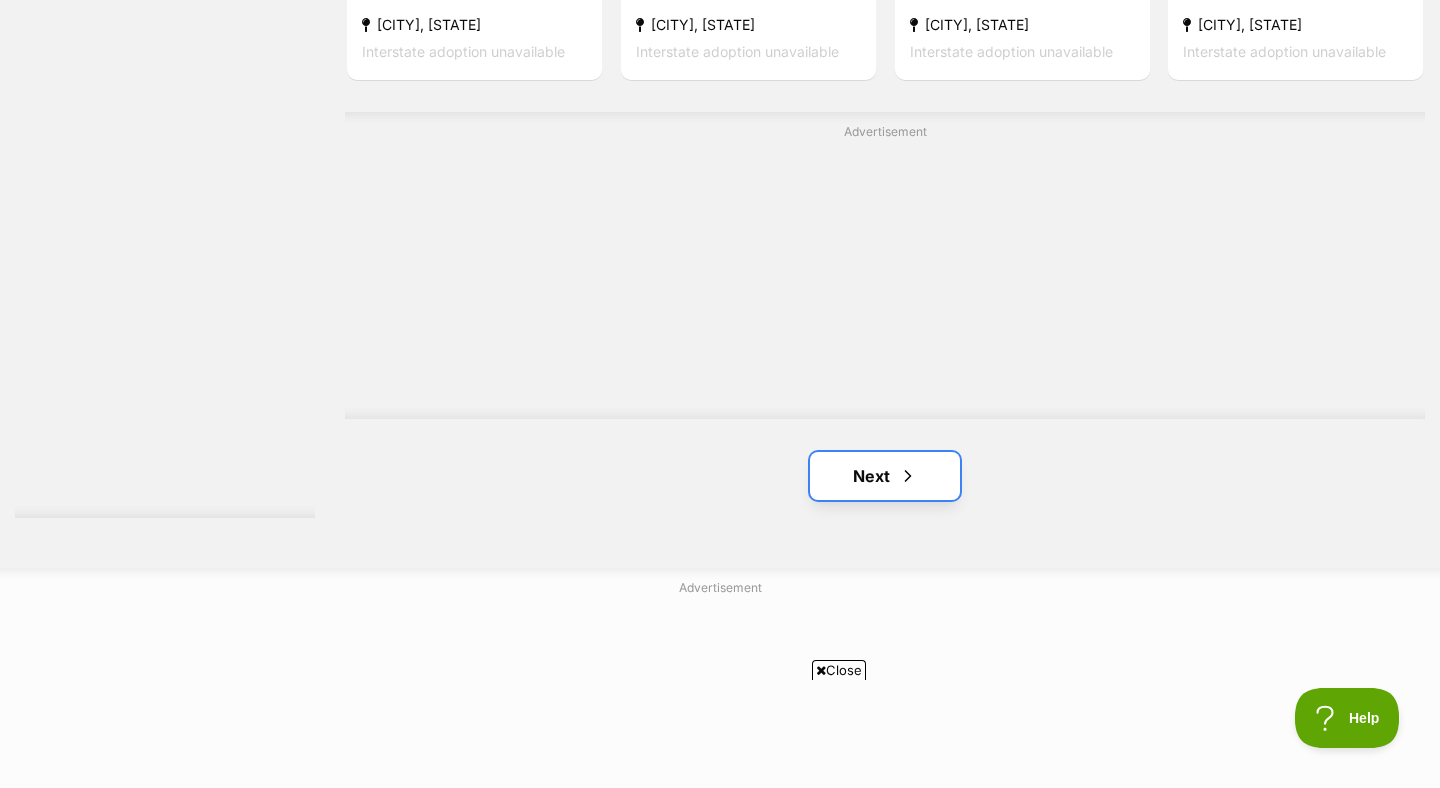 click at bounding box center [908, 476] 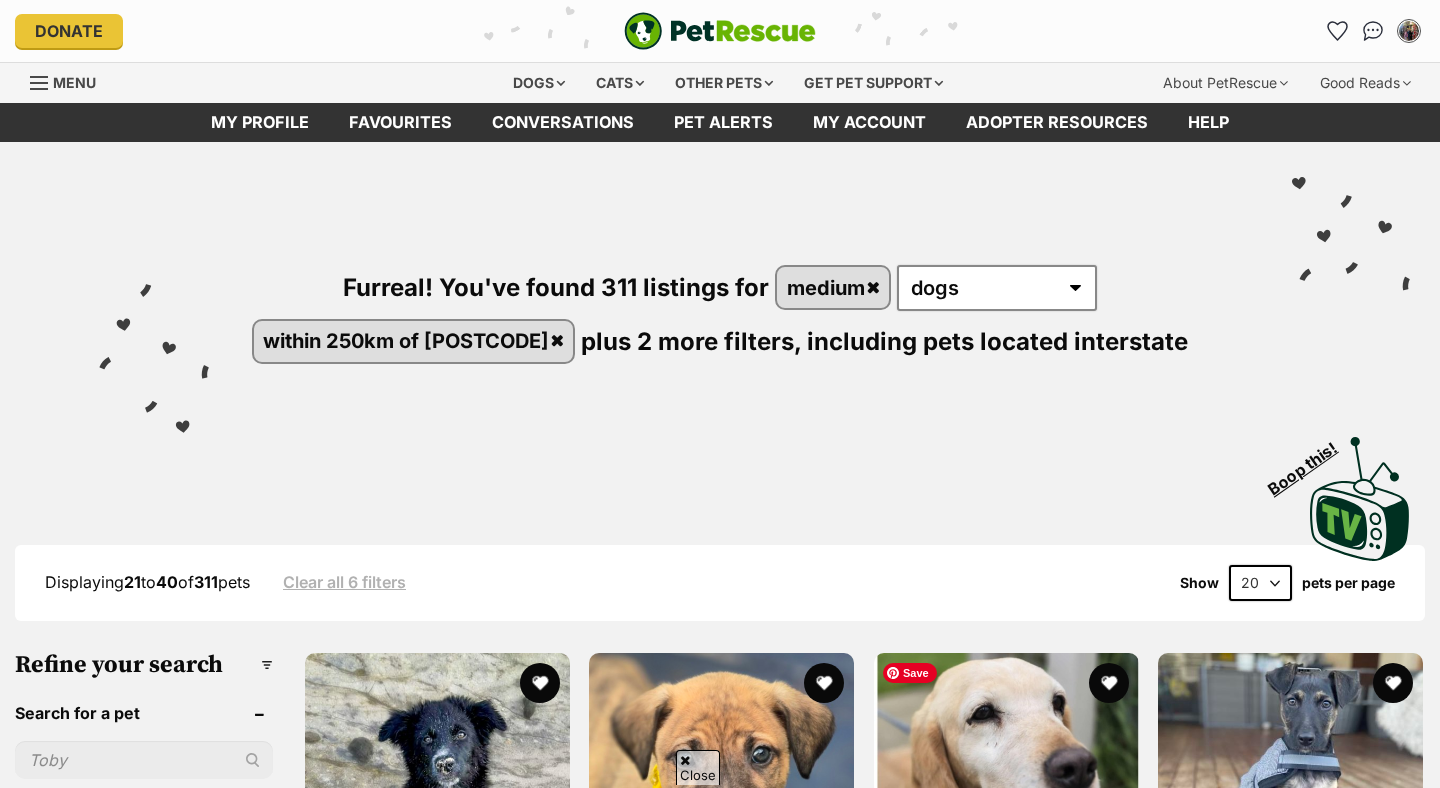 scroll, scrollTop: 338, scrollLeft: 0, axis: vertical 